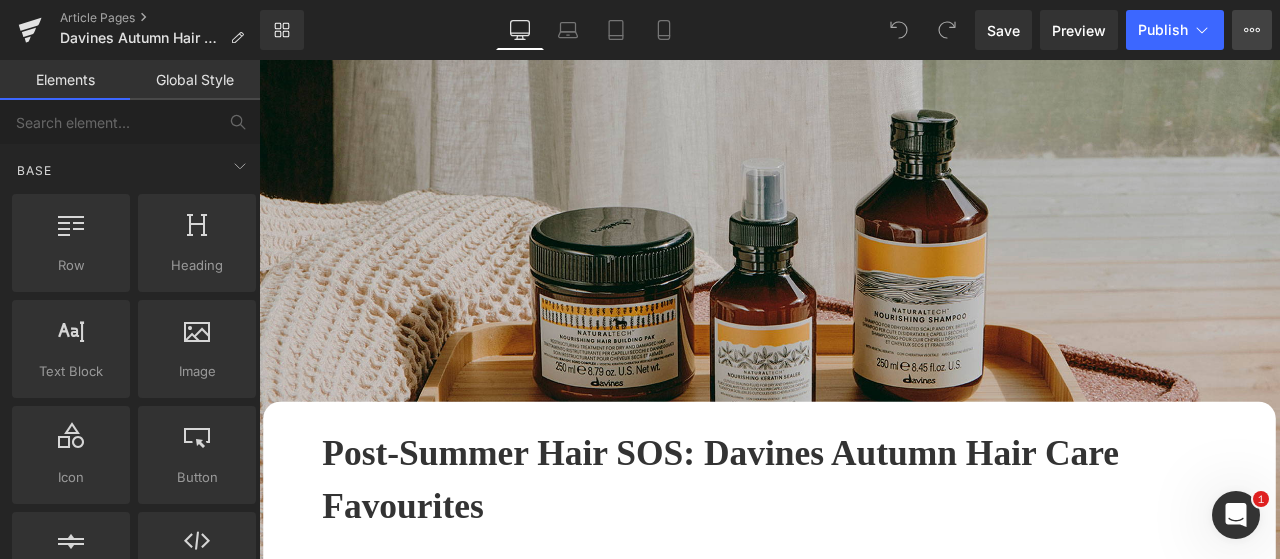 scroll, scrollTop: 0, scrollLeft: 0, axis: both 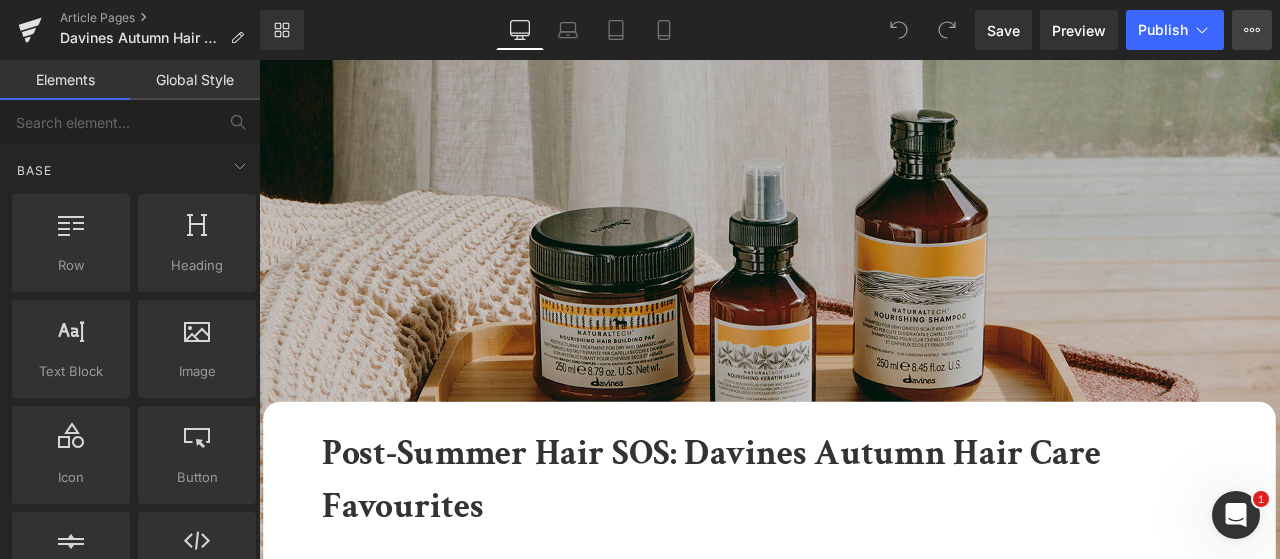 click 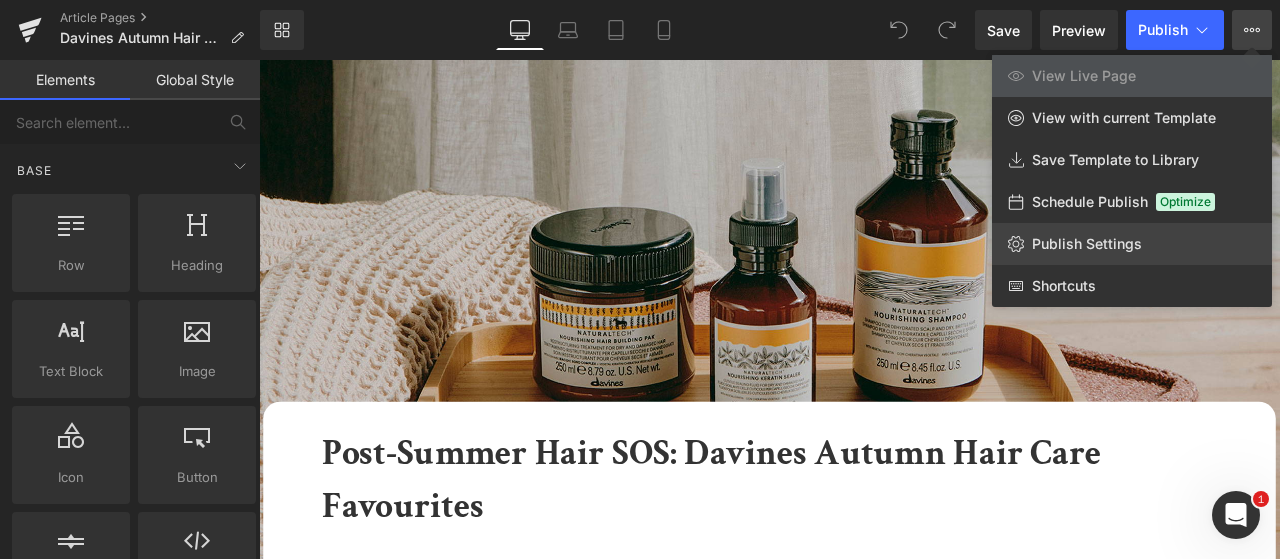 click on "Publish Settings" at bounding box center (1087, 244) 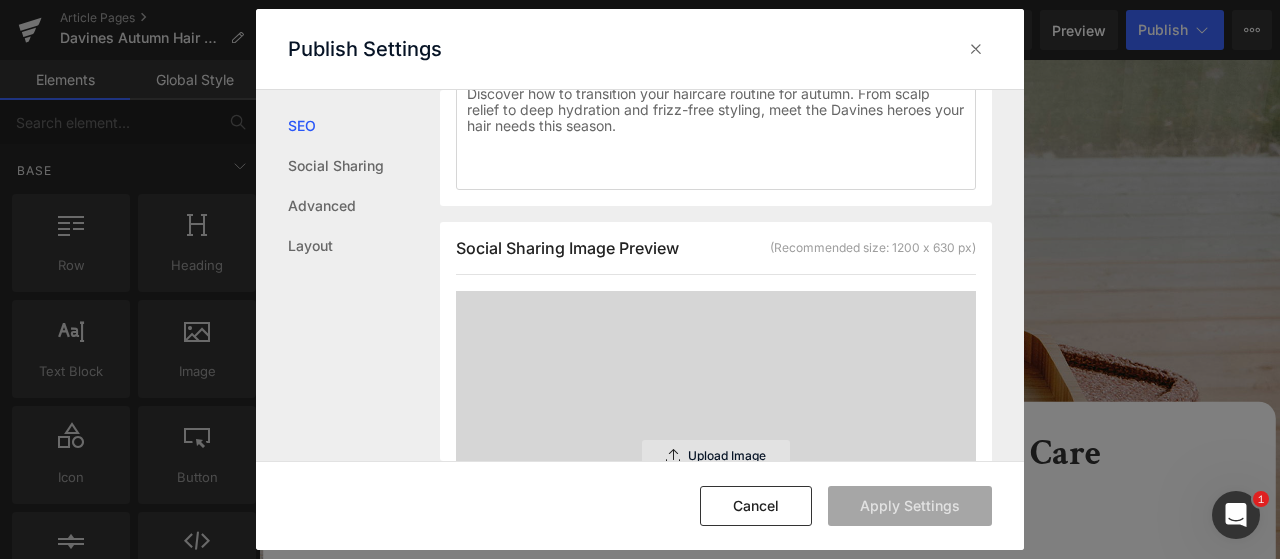 scroll, scrollTop: 501, scrollLeft: 0, axis: vertical 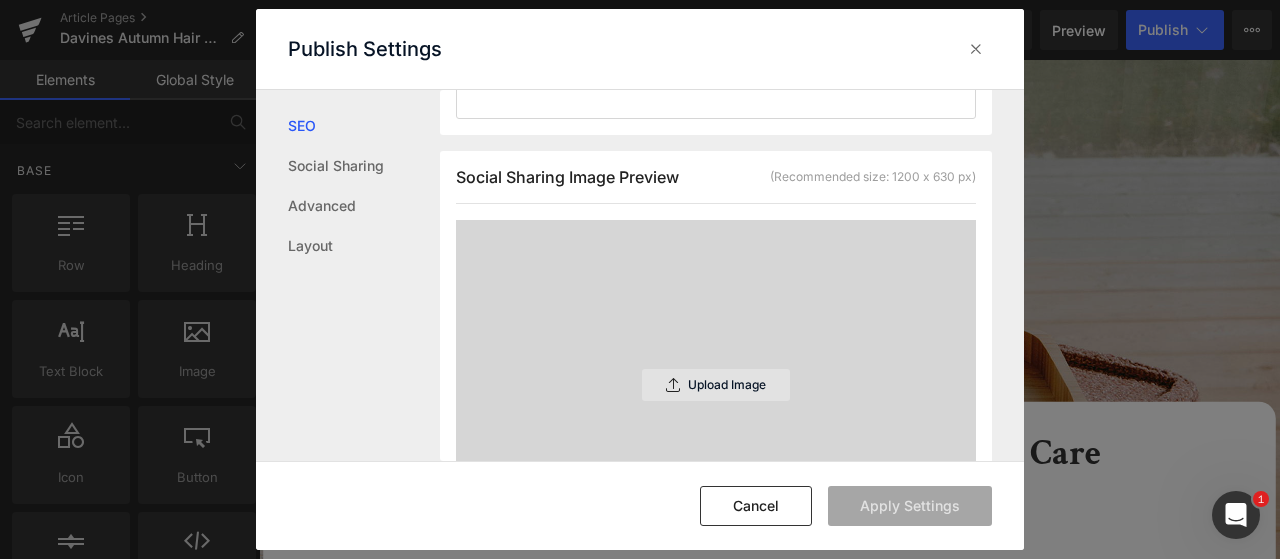 click on "Upload Image" at bounding box center [727, 385] 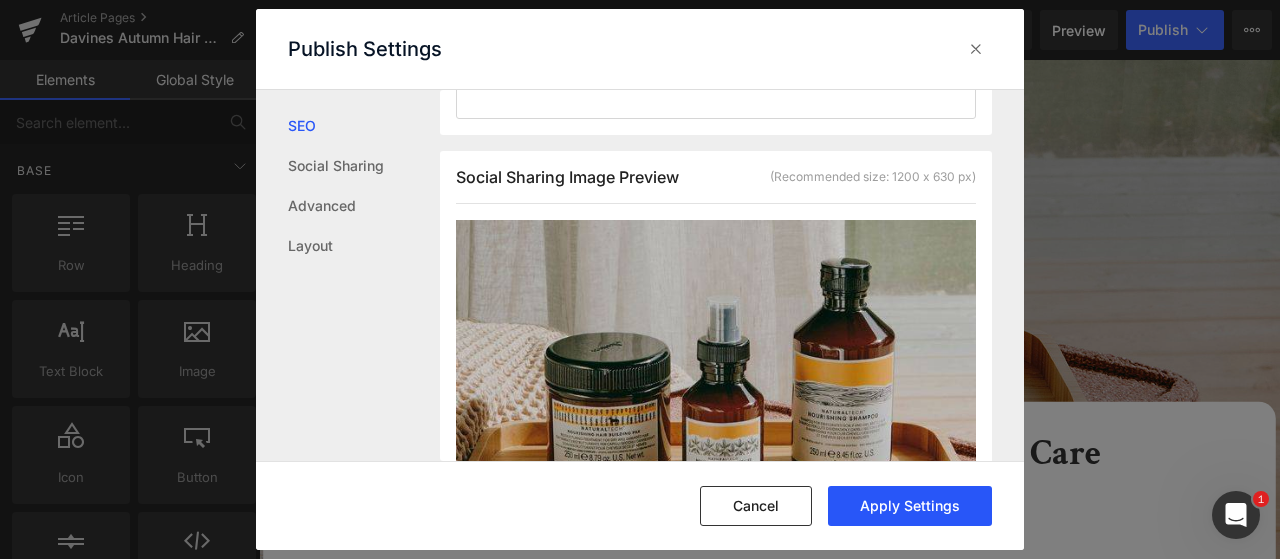 click on "Apply Settings" at bounding box center (910, 506) 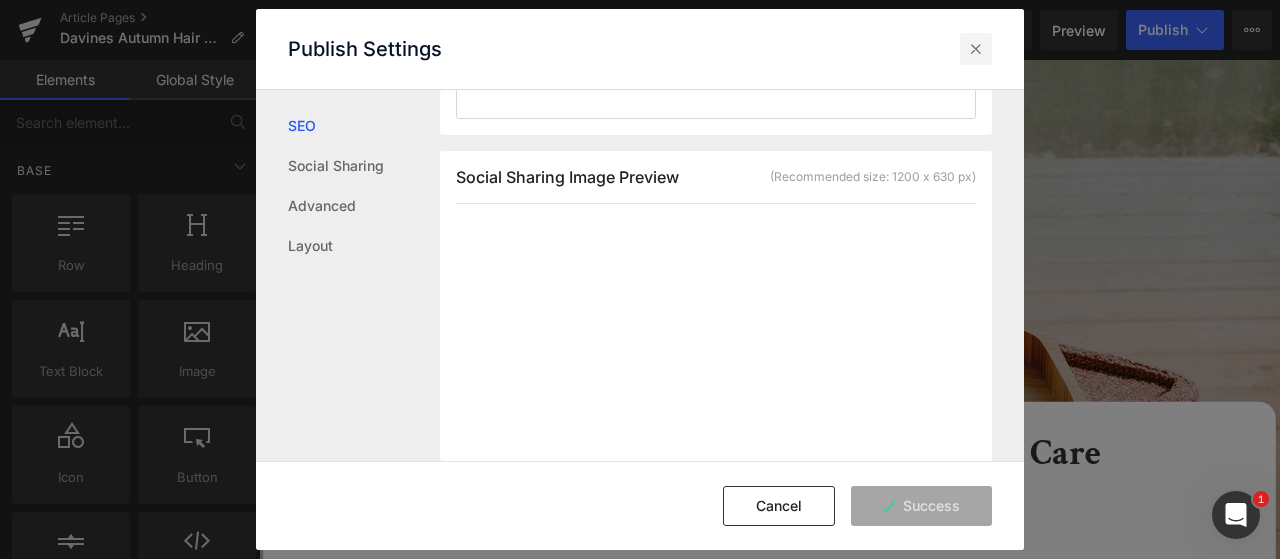 click at bounding box center [976, 49] 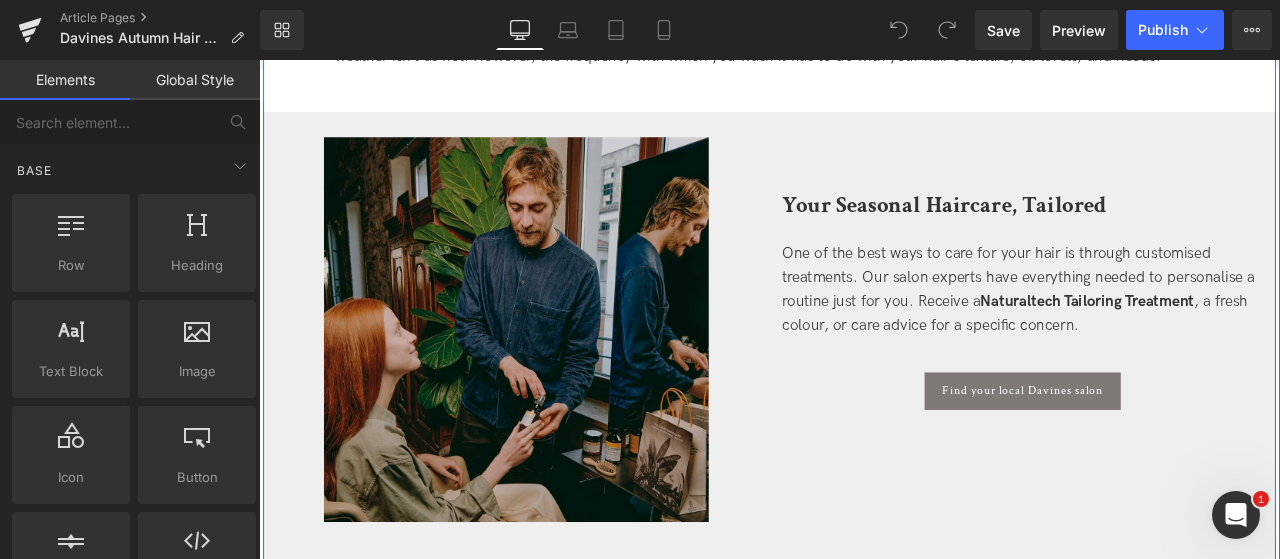 scroll, scrollTop: 4800, scrollLeft: 0, axis: vertical 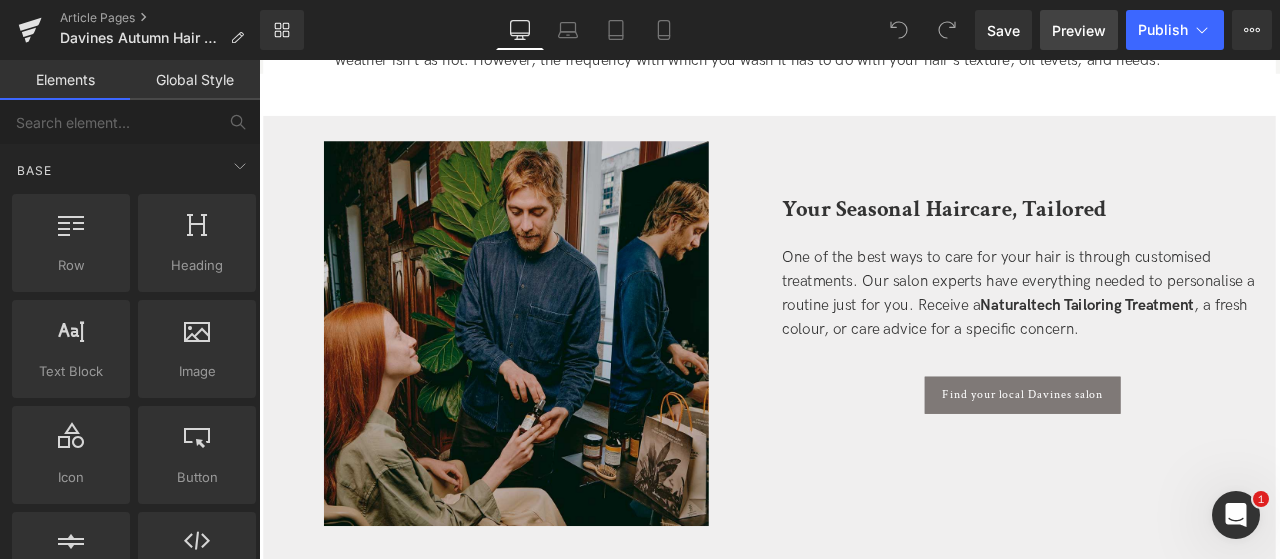 click on "Preview" at bounding box center [1079, 30] 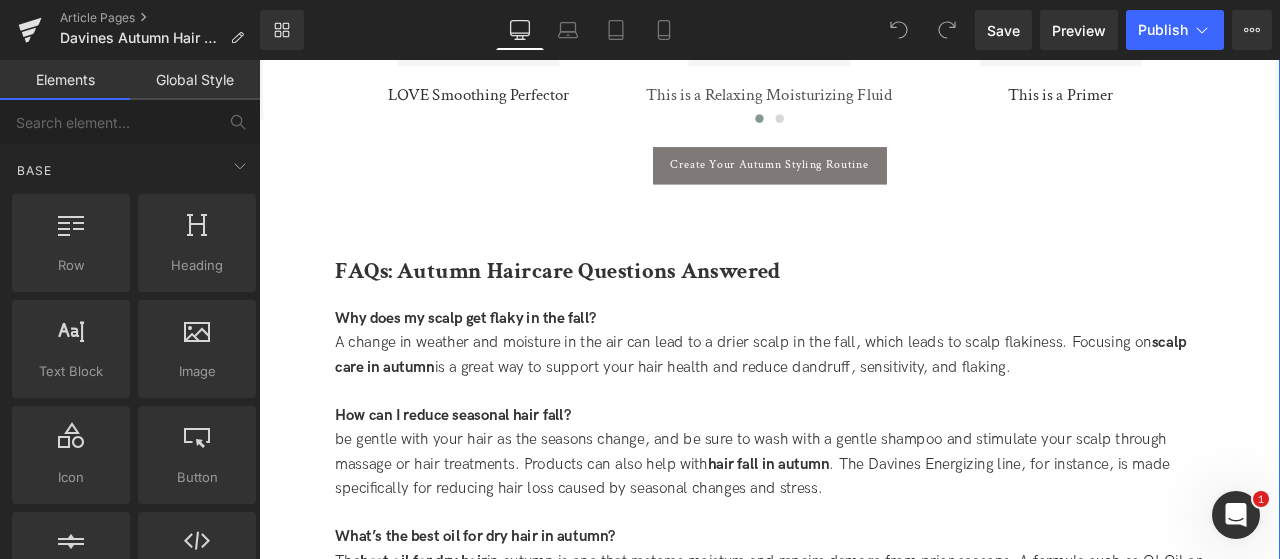 scroll, scrollTop: 3800, scrollLeft: 0, axis: vertical 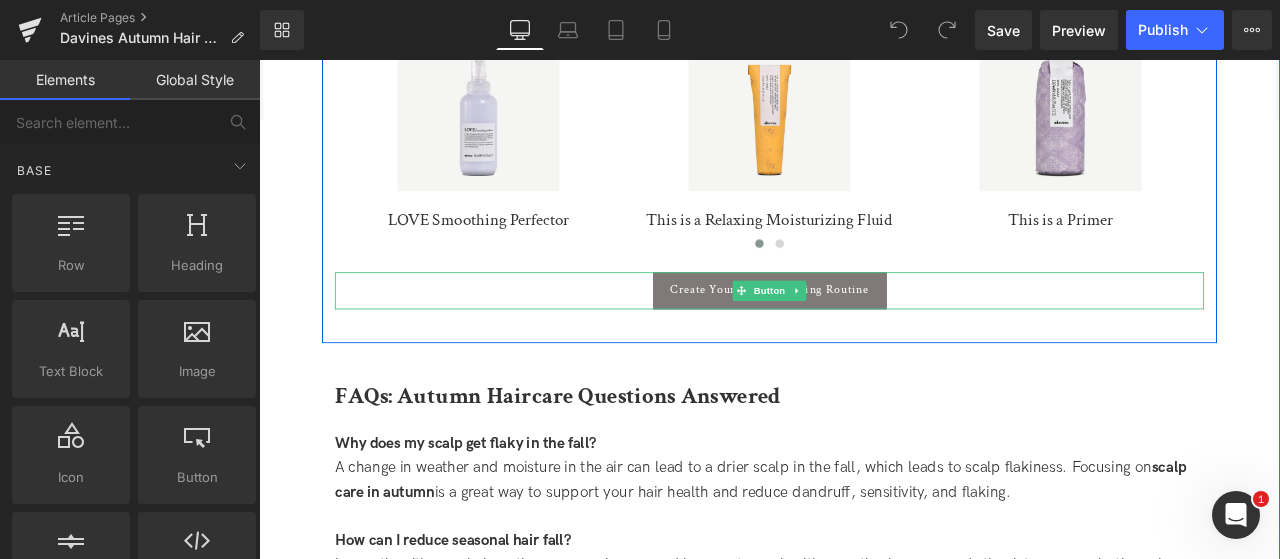 click on "Create Your Autumn Styling Routine" at bounding box center (864, 333) 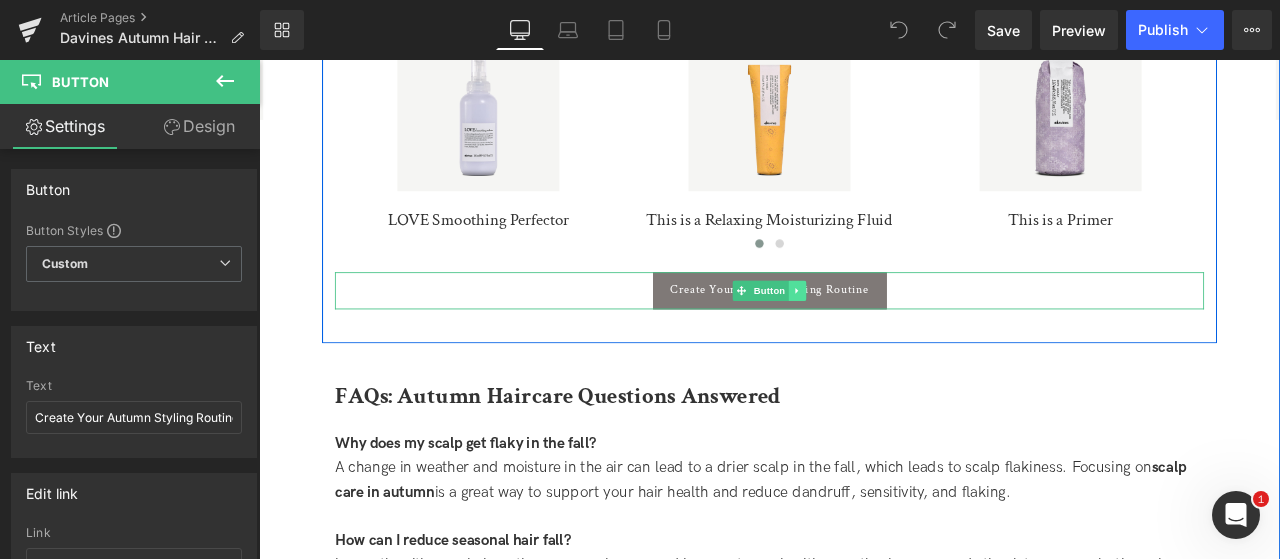 click at bounding box center (897, 333) 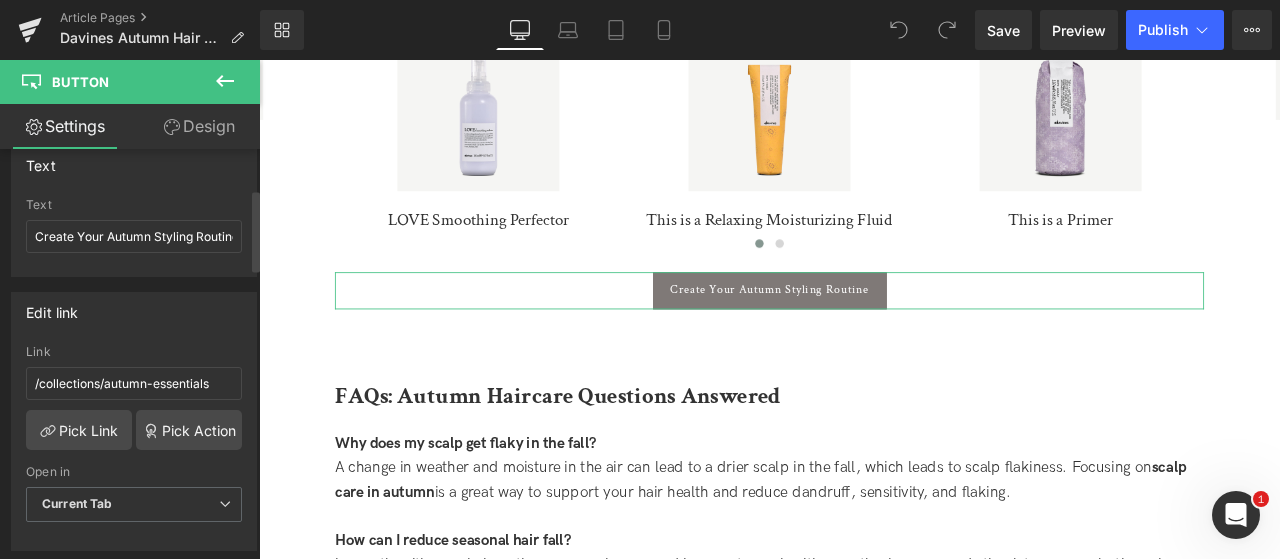 scroll, scrollTop: 200, scrollLeft: 0, axis: vertical 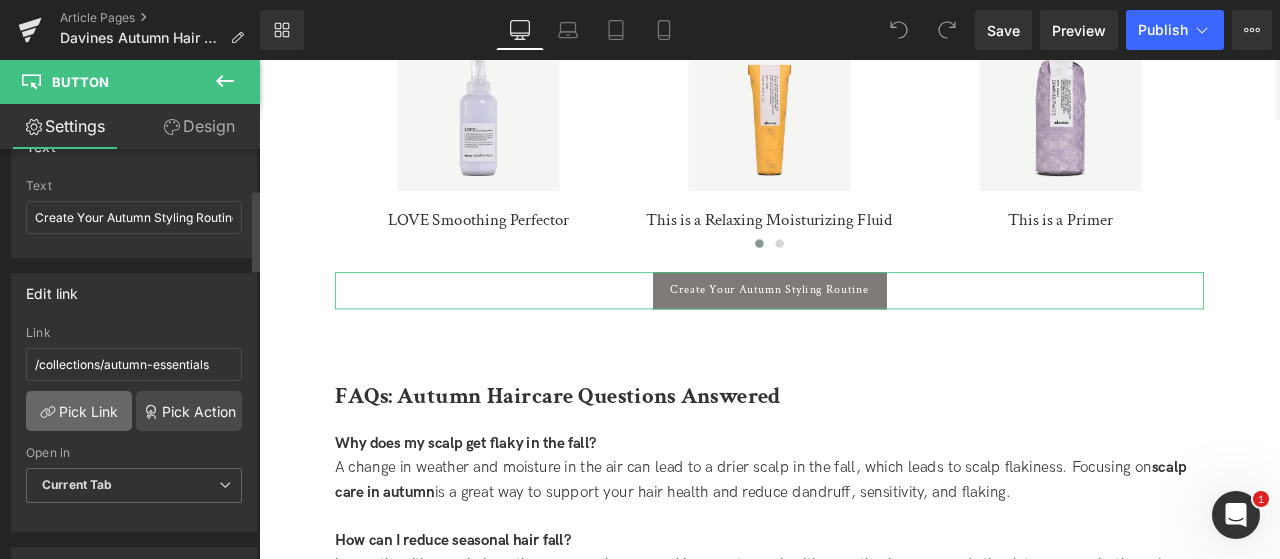 click on "Pick Link" at bounding box center [79, 411] 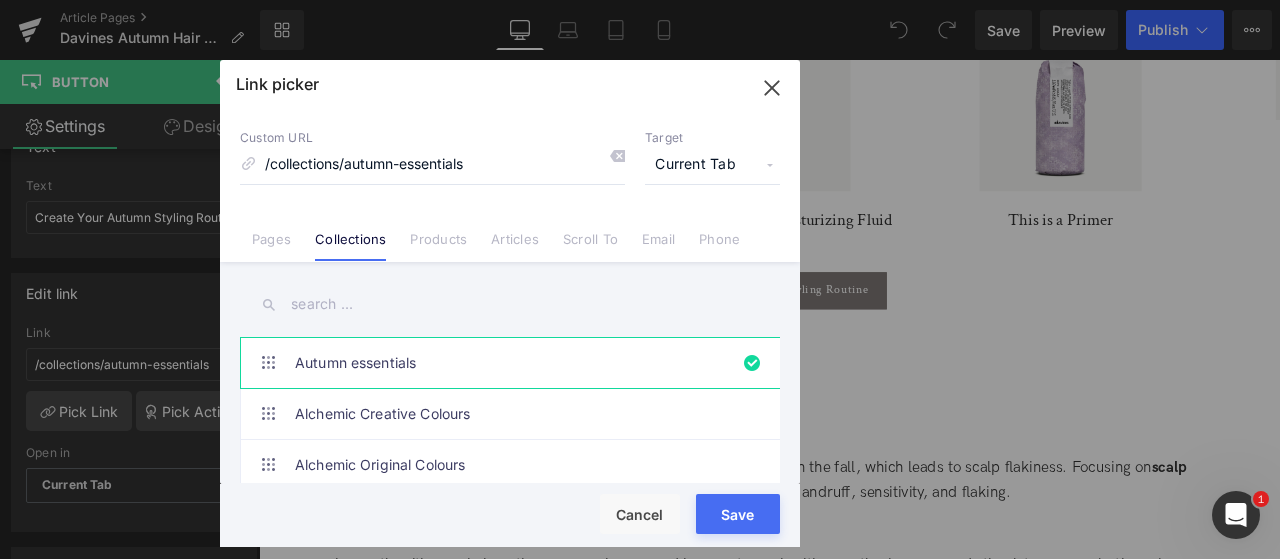 click at bounding box center (510, 304) 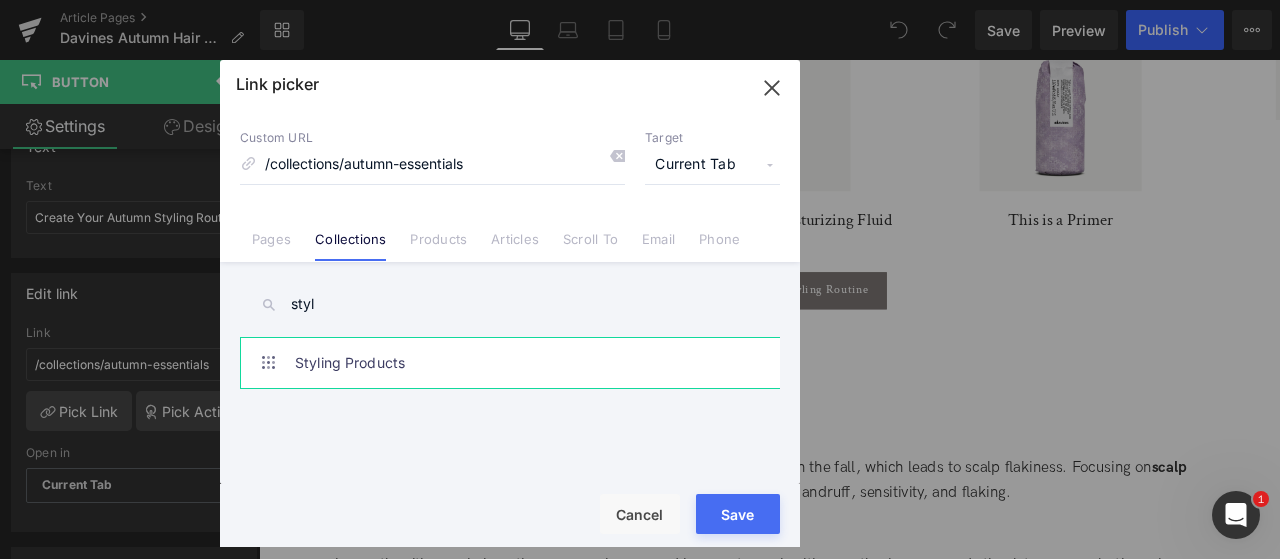 type on "styl" 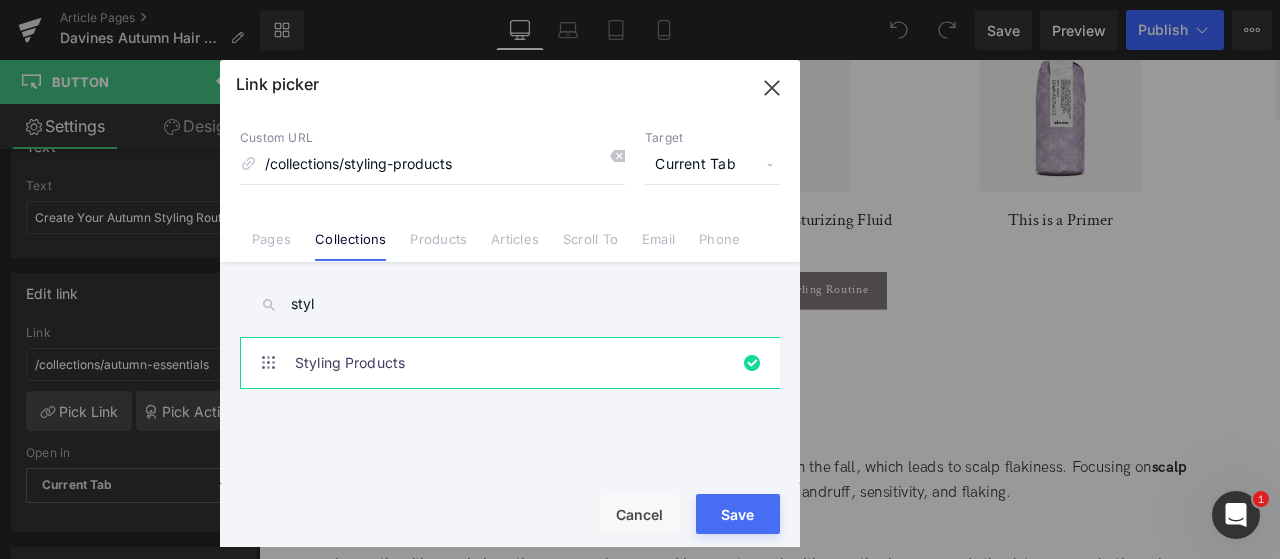 click on "Save" at bounding box center (738, 514) 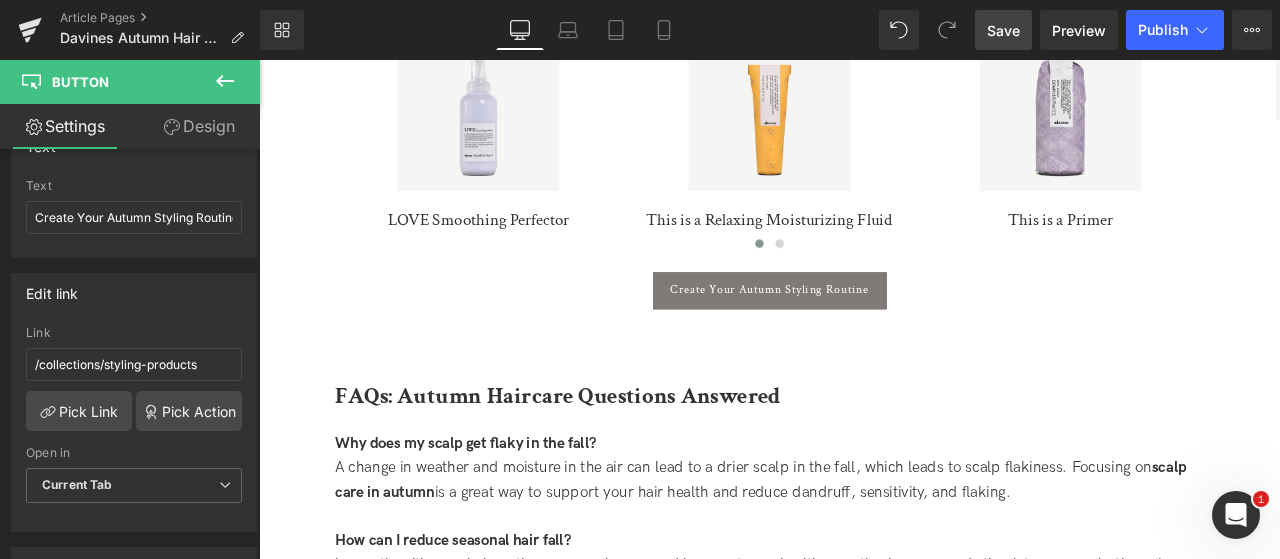 click on "Save" at bounding box center (1003, 30) 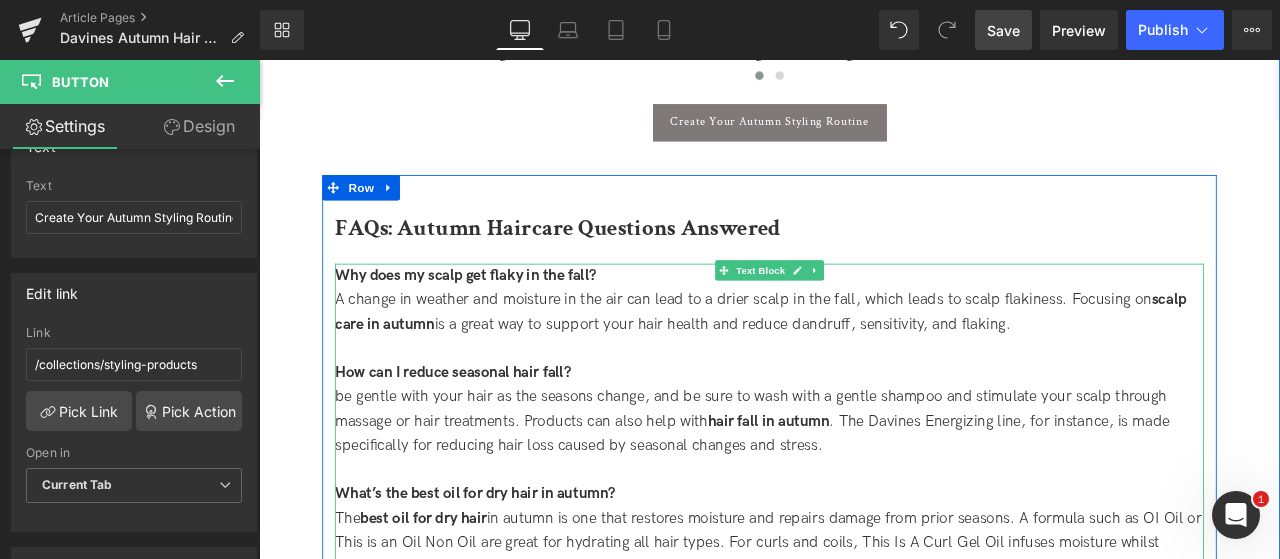 scroll, scrollTop: 4300, scrollLeft: 0, axis: vertical 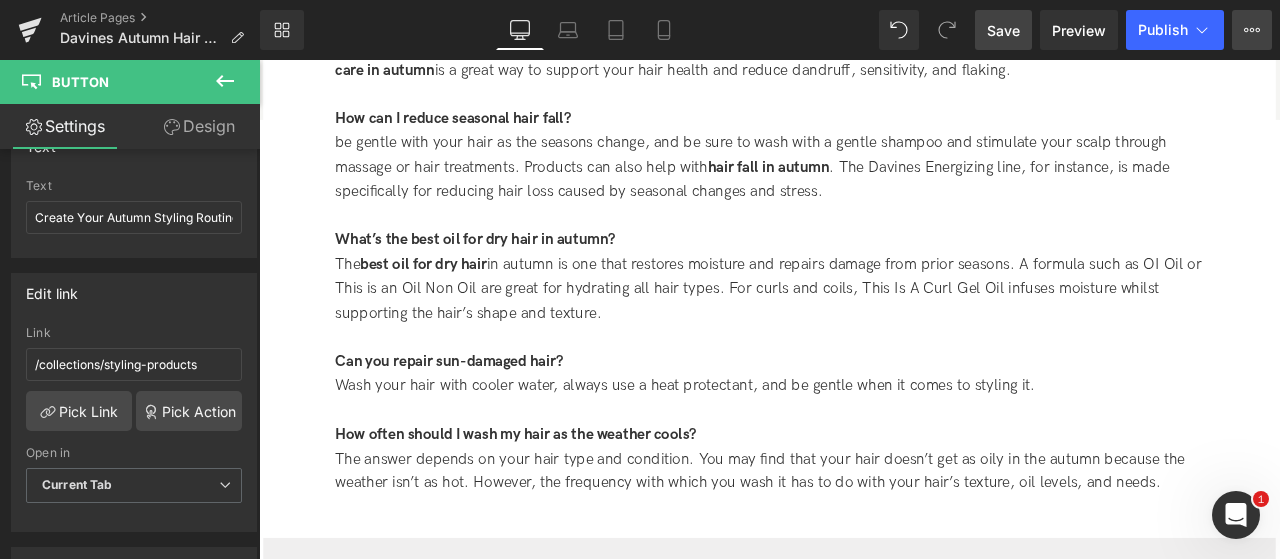 click on "View Live Page View with current Template Save Template to Library Schedule Publish  Optimize  Publish Settings Shortcuts" at bounding box center (1252, 30) 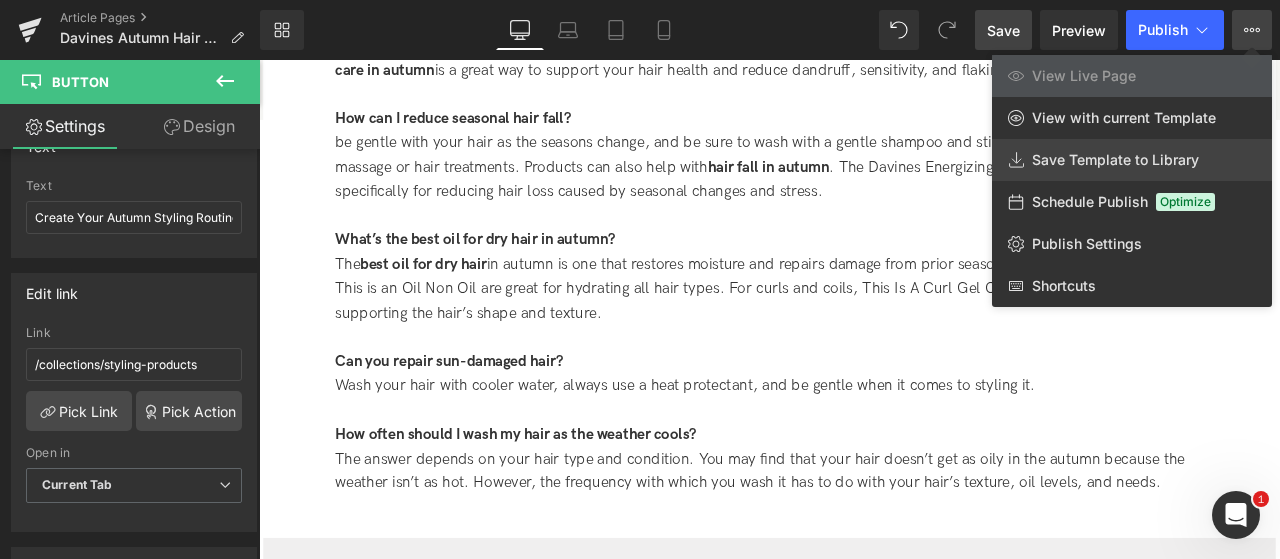 click on "Save Template to Library" at bounding box center [1132, 160] 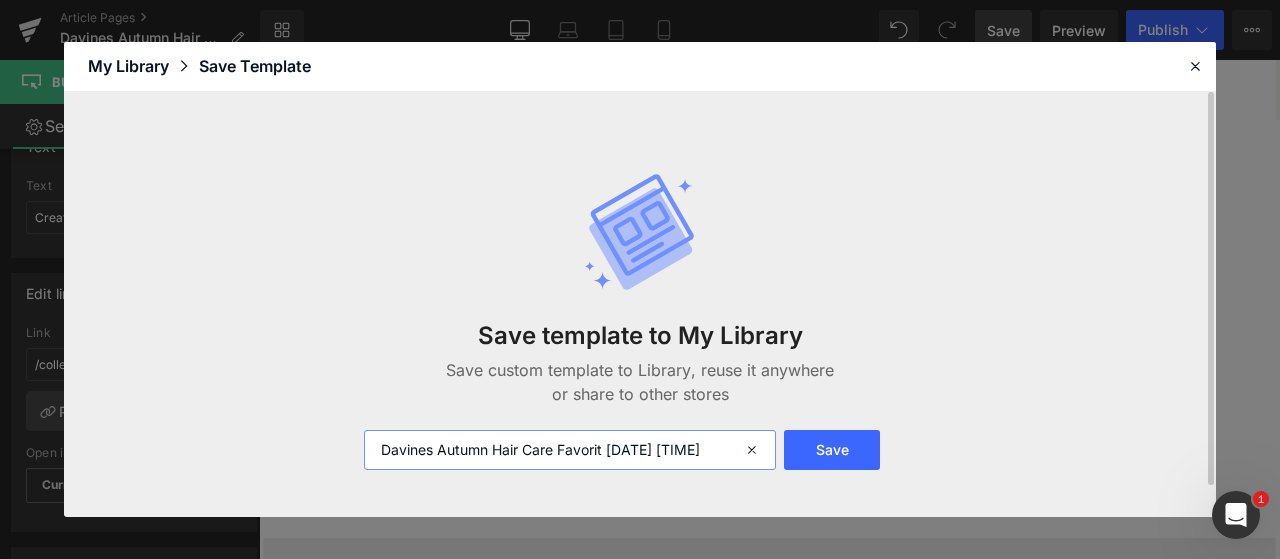 click on "Davines Autumn Hair Care Favorit [DATE] [TIME]" at bounding box center [570, 450] 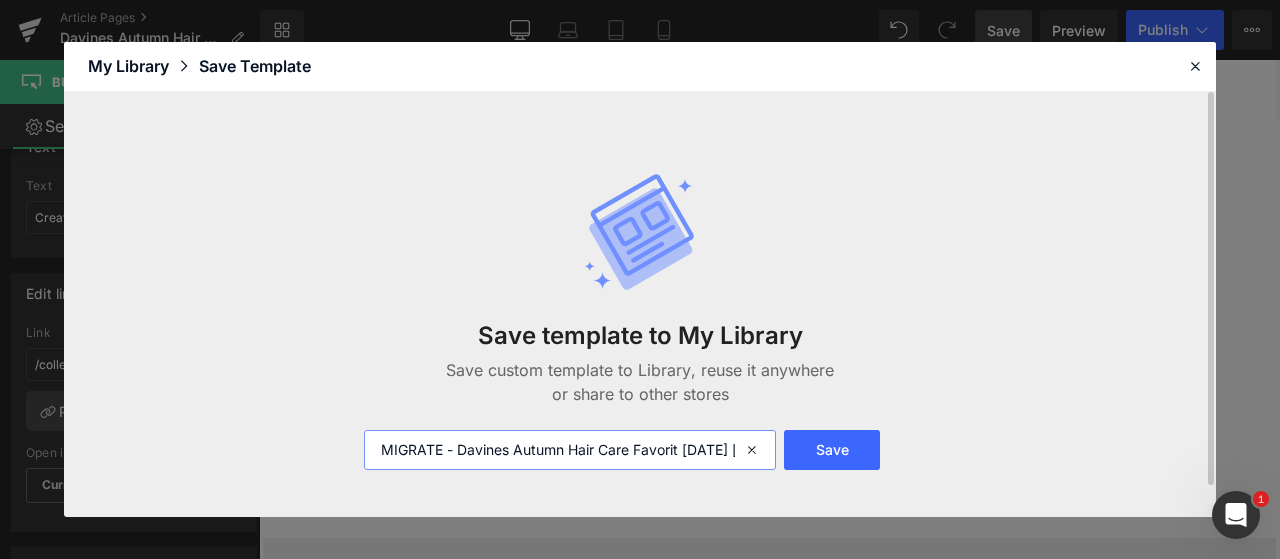 click on "MIGRATE - Davines Autumn Hair Care Favorit [DATE] [TIME]" at bounding box center (570, 450) 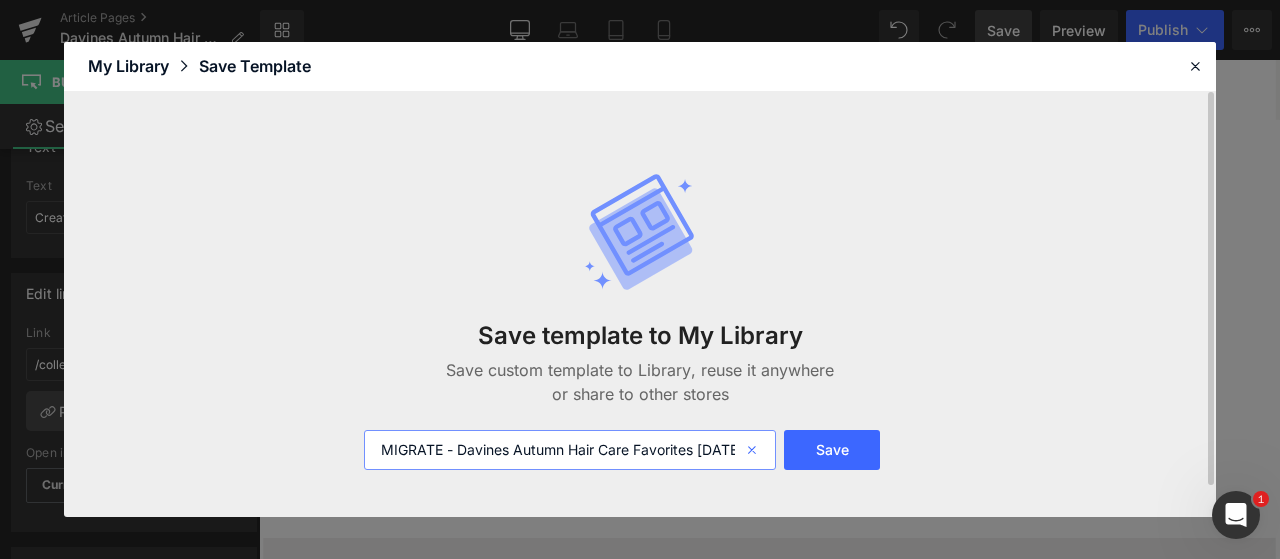type on "MIGRATE - Davines Autumn Hair Care Favorites [DATE] [TIME]" 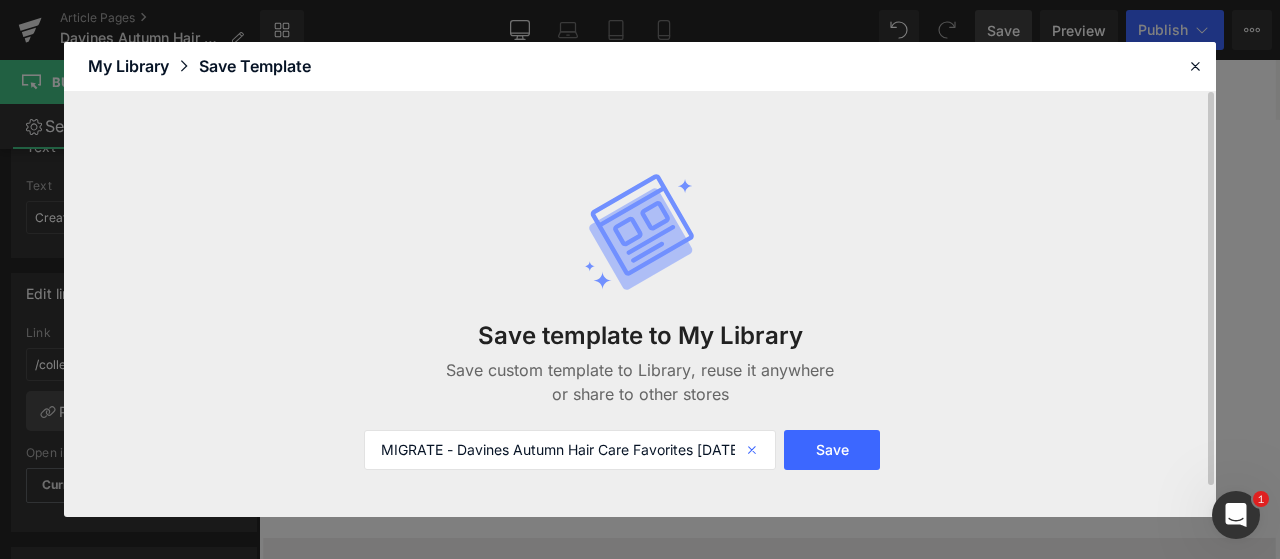 click at bounding box center (754, 450) 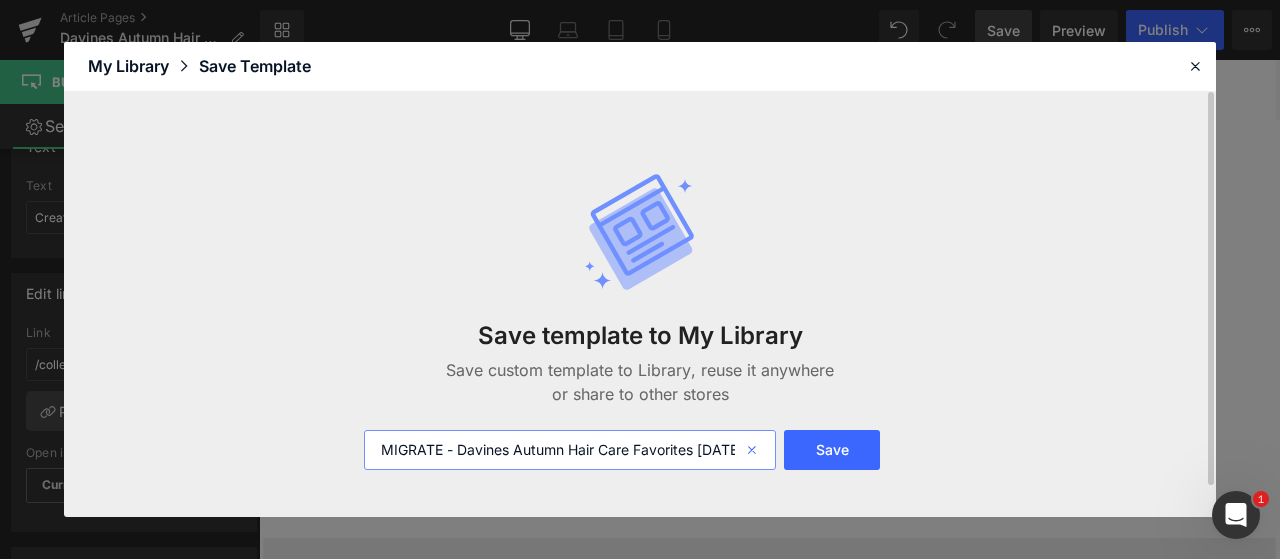 type 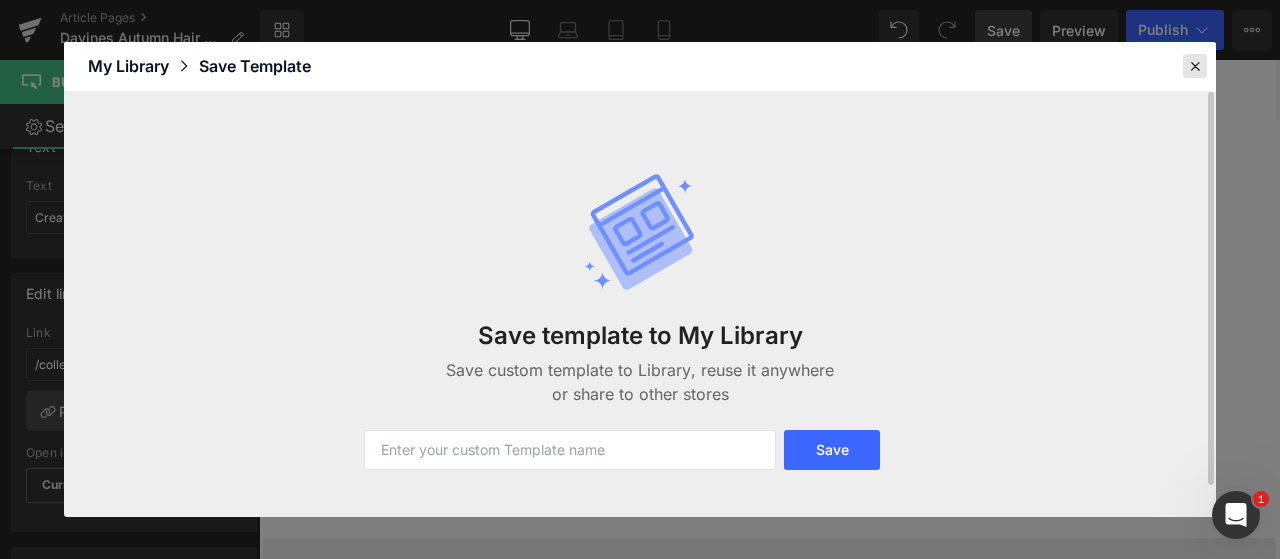 click at bounding box center [1195, 66] 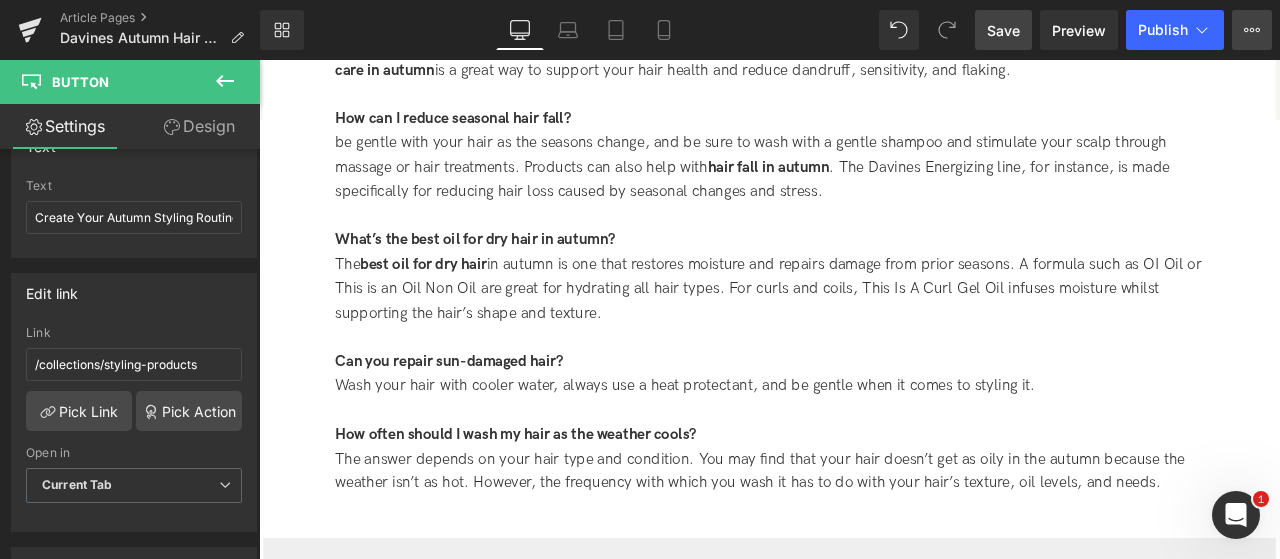 click 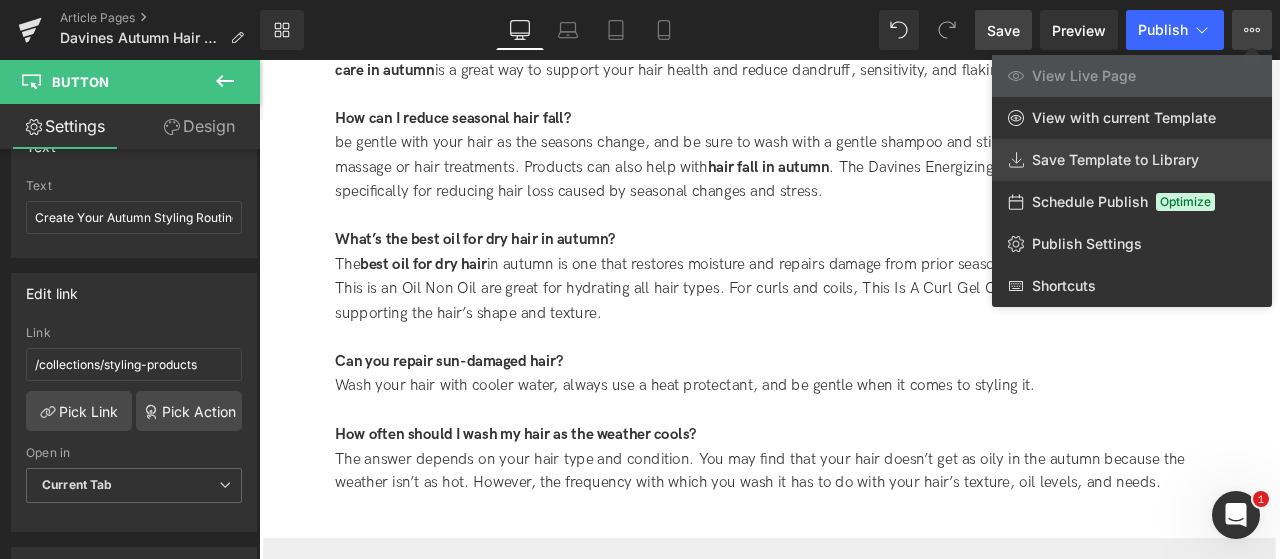 click on "Save Template to Library" at bounding box center (1115, 160) 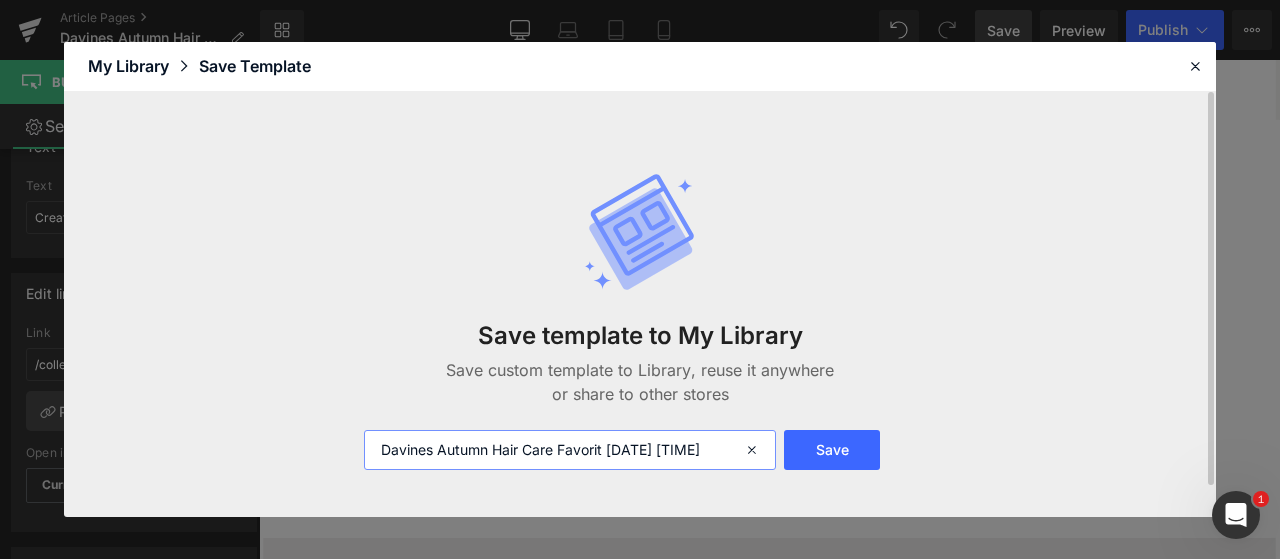 click on "Davines Autumn Hair Care Favorit [DATE] [TIME]" at bounding box center (570, 450) 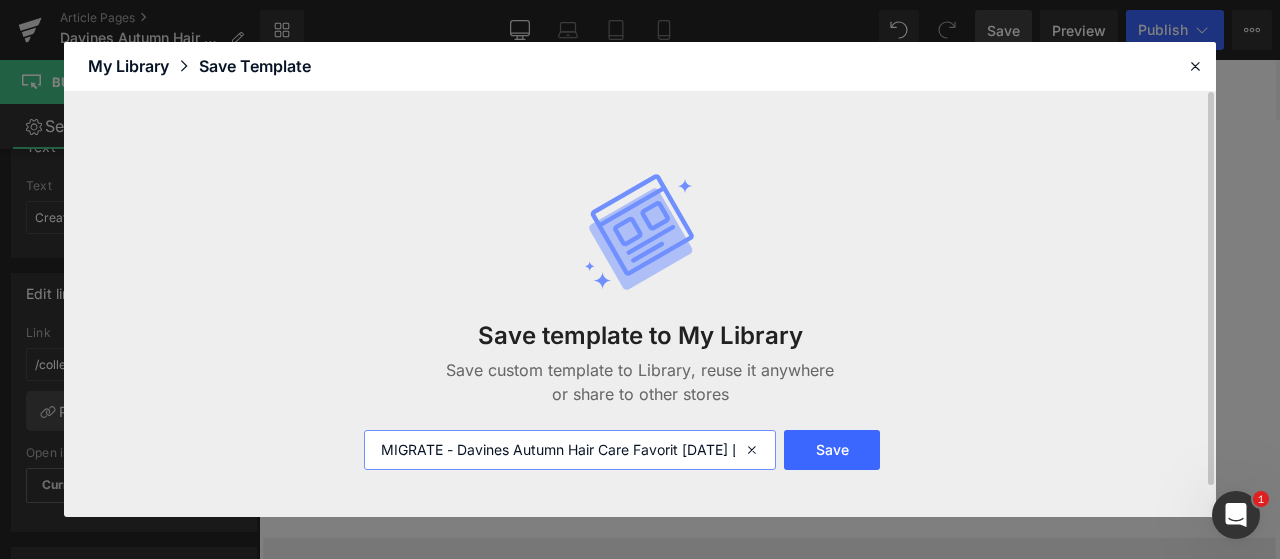 click on "MIGRATE - Davines Autumn Hair Care Favorit [DATE] [TIME]" at bounding box center (570, 450) 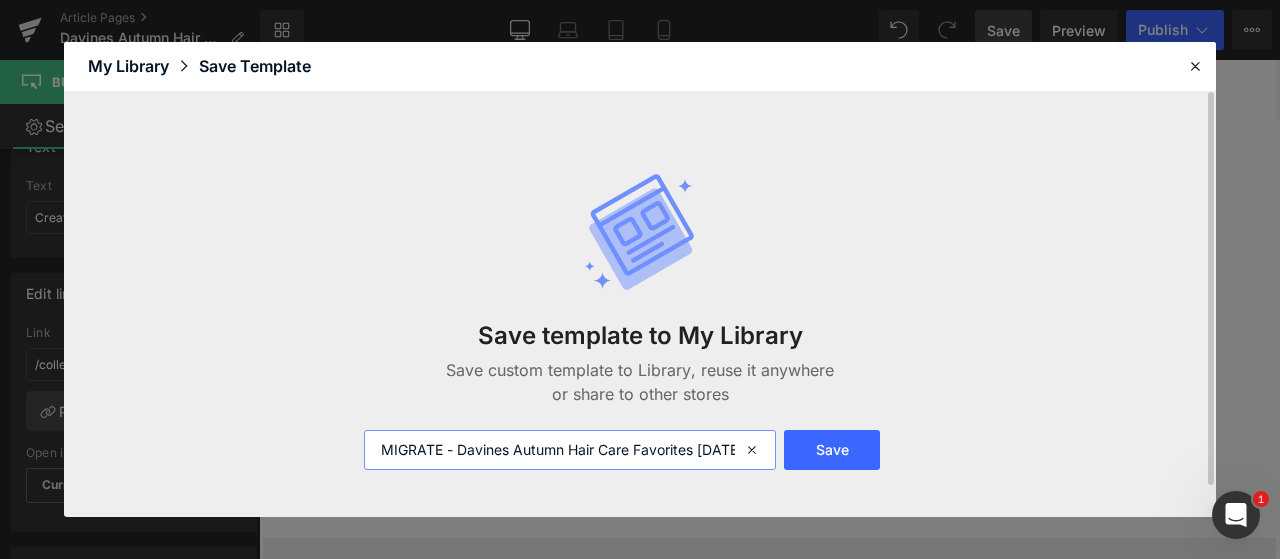 click on "MIGRATE - Davines Autumn Hair Care Favorites [DATE] [TIME]" at bounding box center (570, 450) 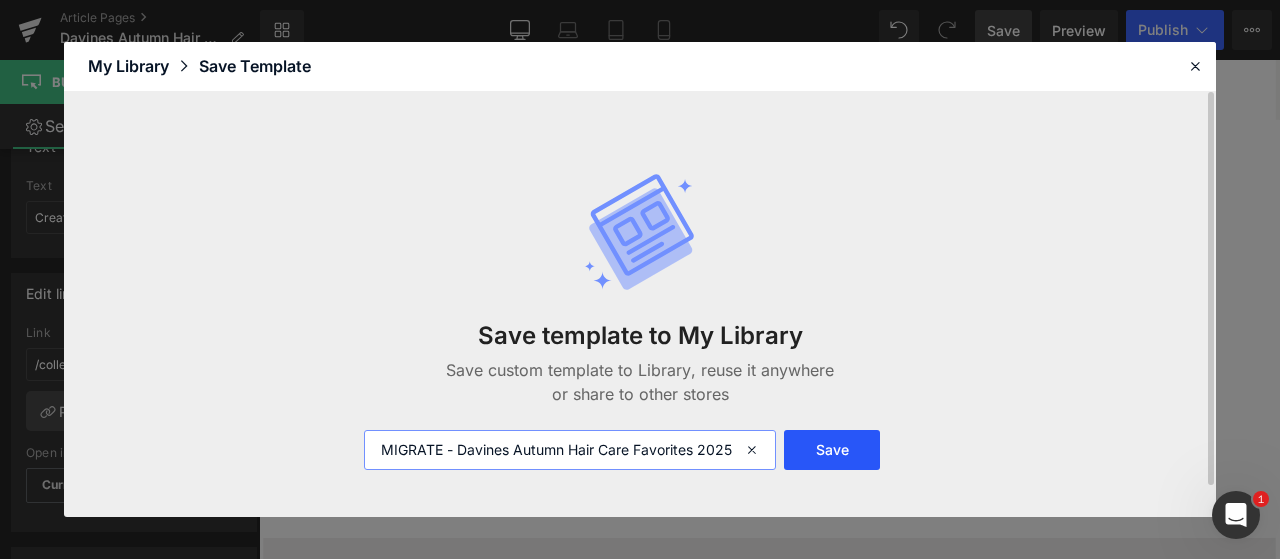 type on "MIGRATE - Davines Autumn Hair Care Favorites 2025" 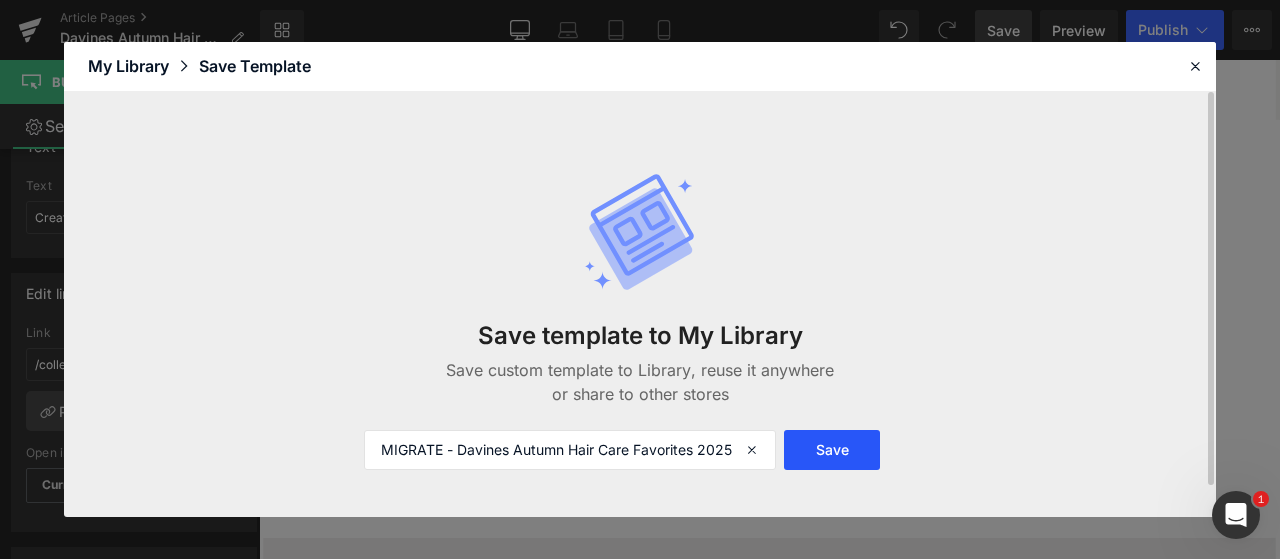 click on "Save" at bounding box center [832, 450] 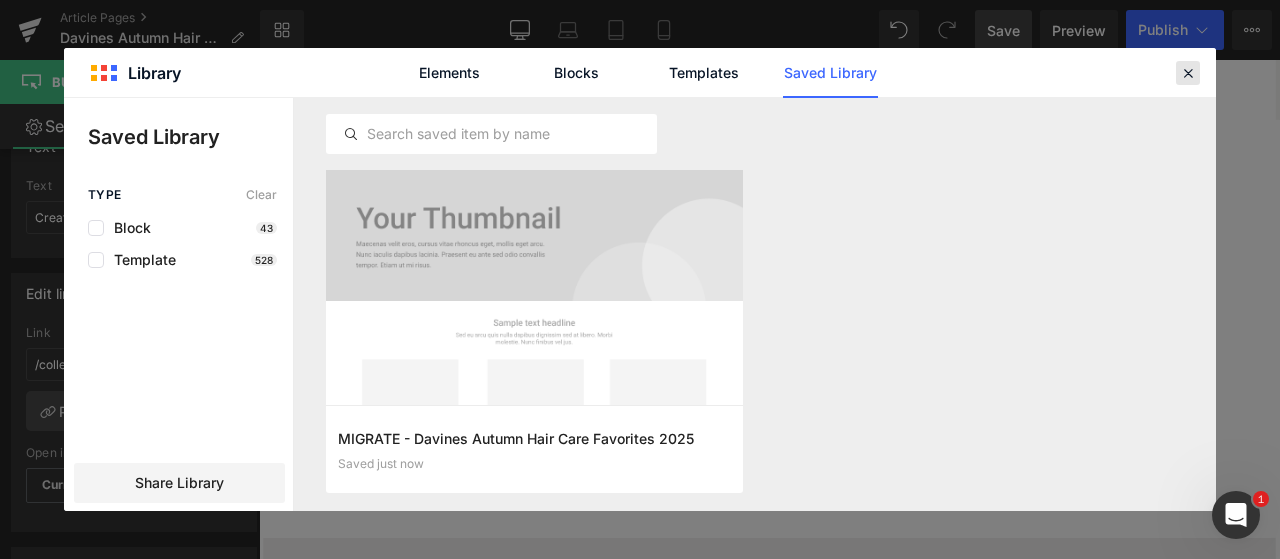 click at bounding box center (1188, 73) 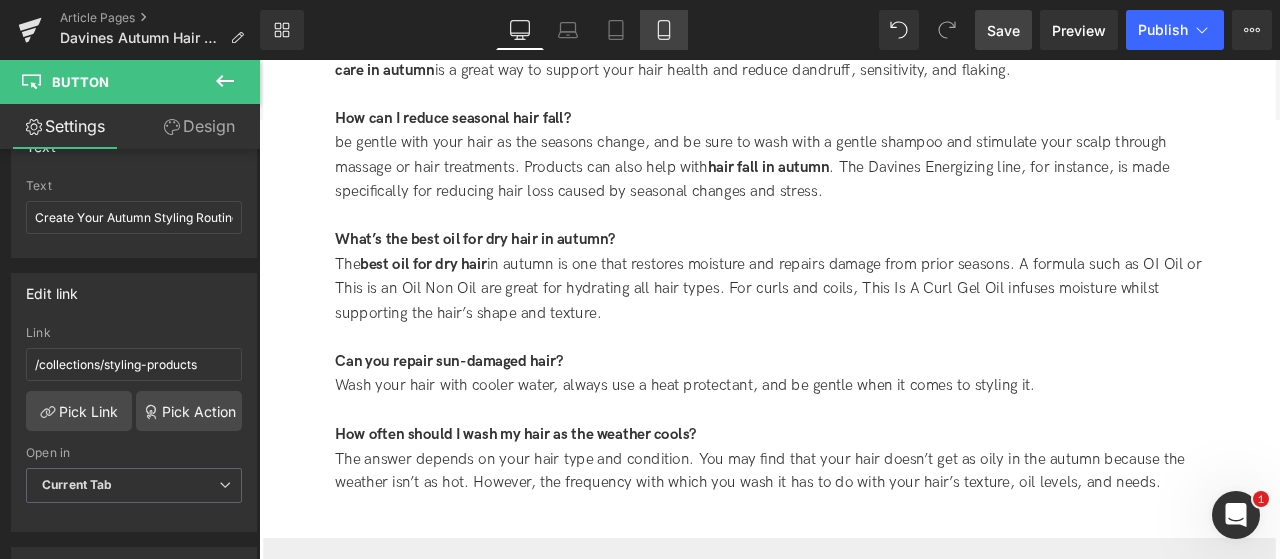 click 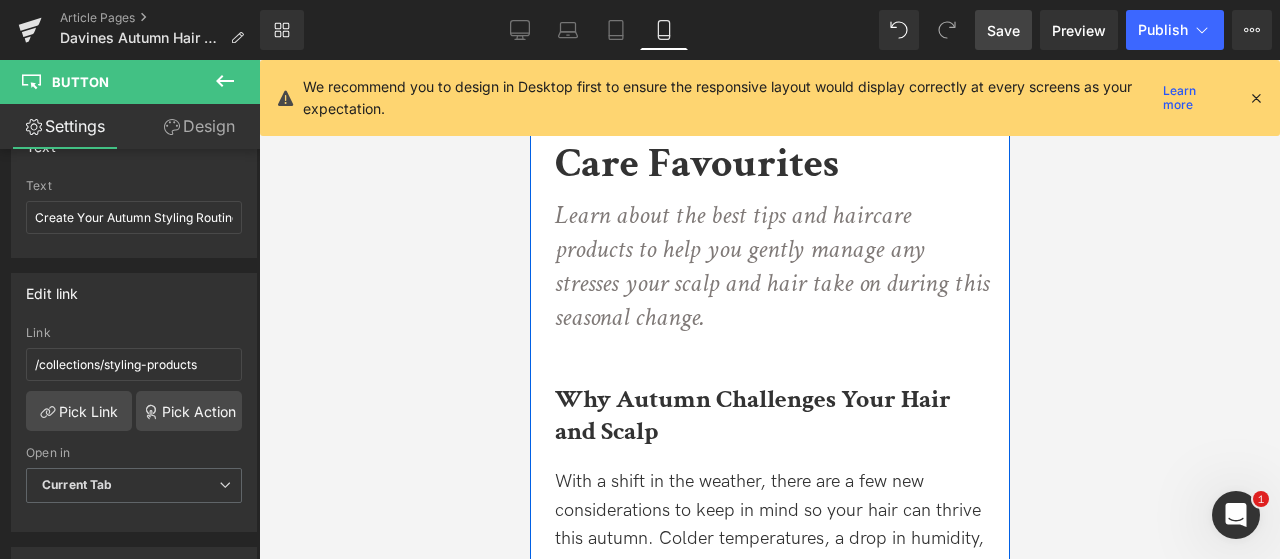 scroll, scrollTop: 0, scrollLeft: 0, axis: both 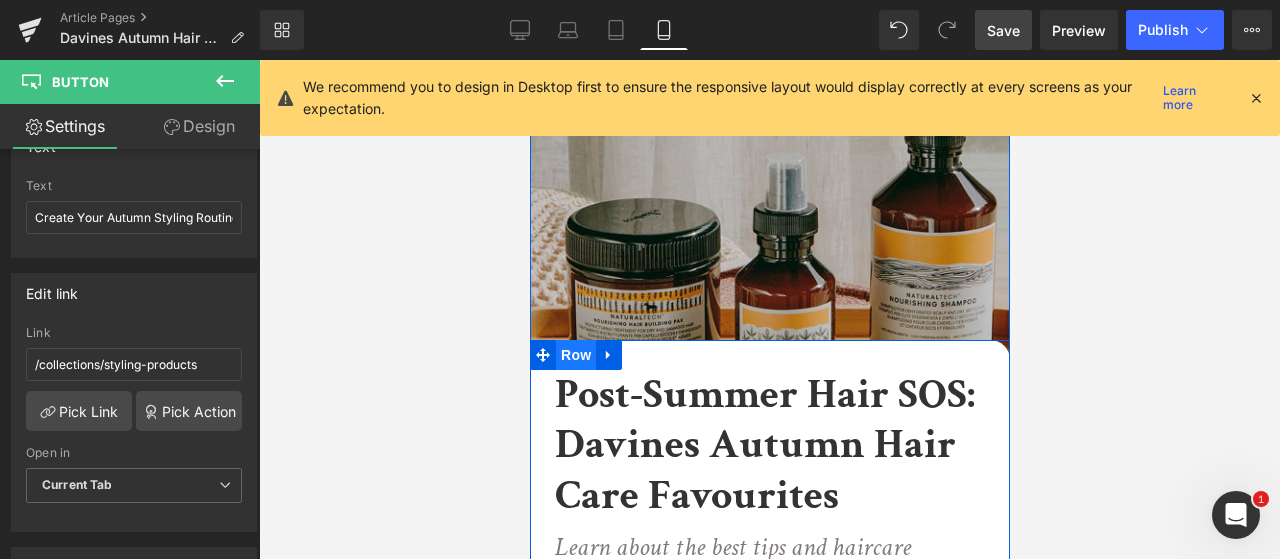 click on "Row" at bounding box center [575, 355] 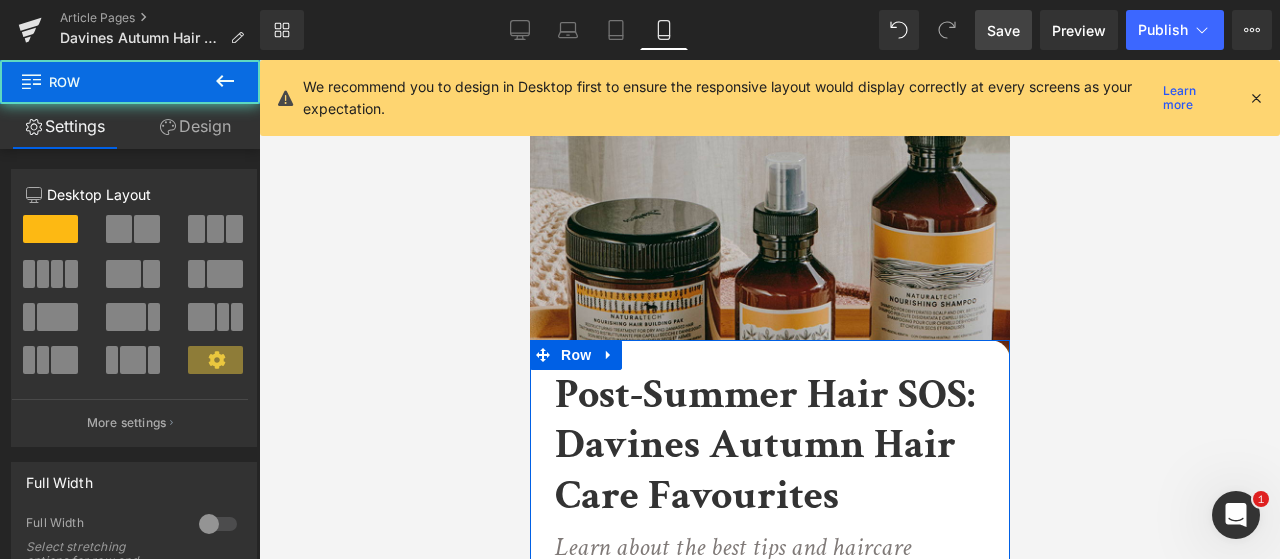 click on "Design" at bounding box center [195, 126] 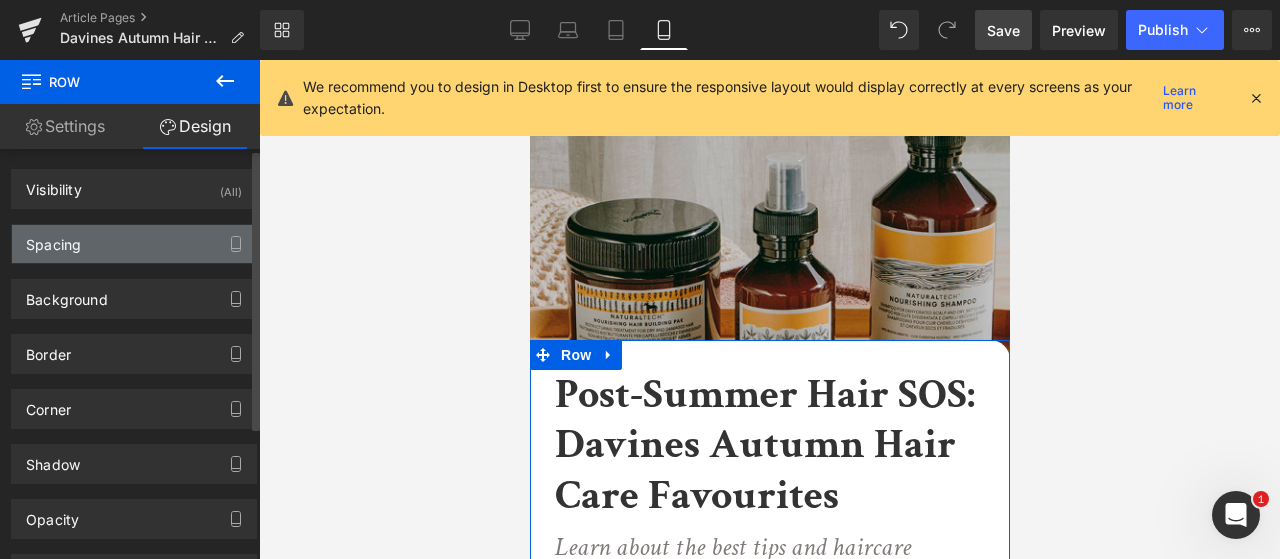 click on "Spacing" at bounding box center [134, 244] 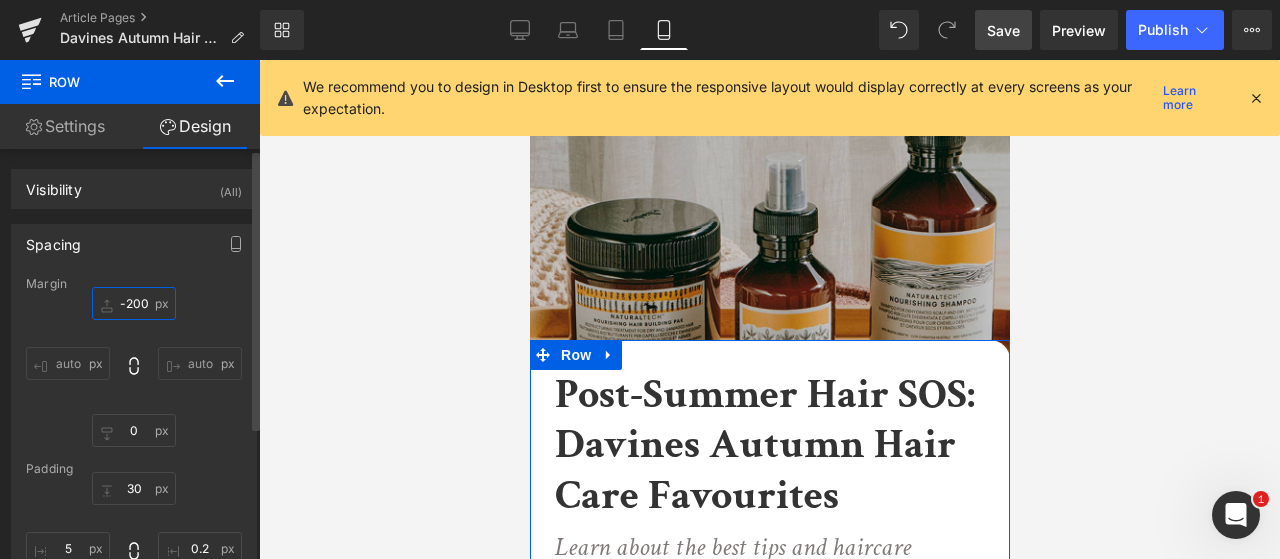 click on "-200" at bounding box center (134, 303) 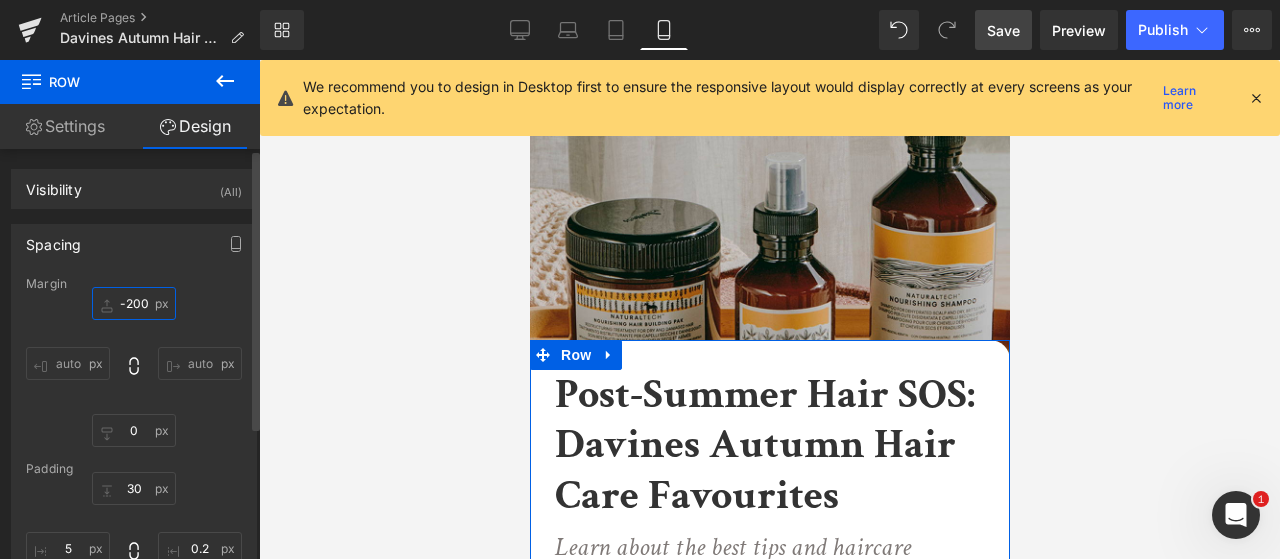 click on "-200" at bounding box center [134, 303] 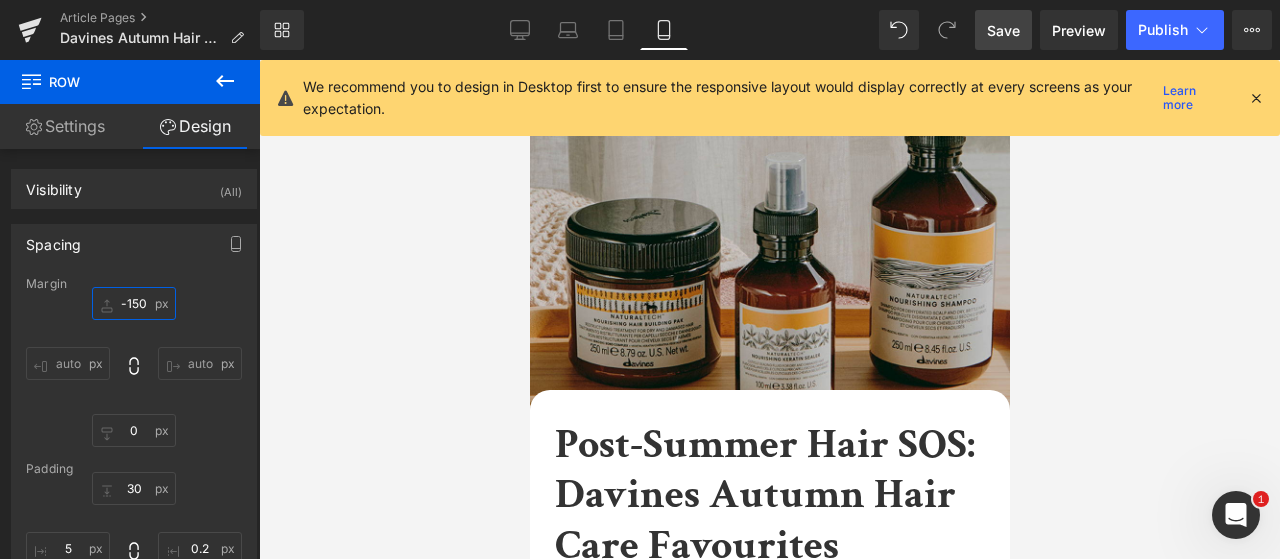 type on "-150" 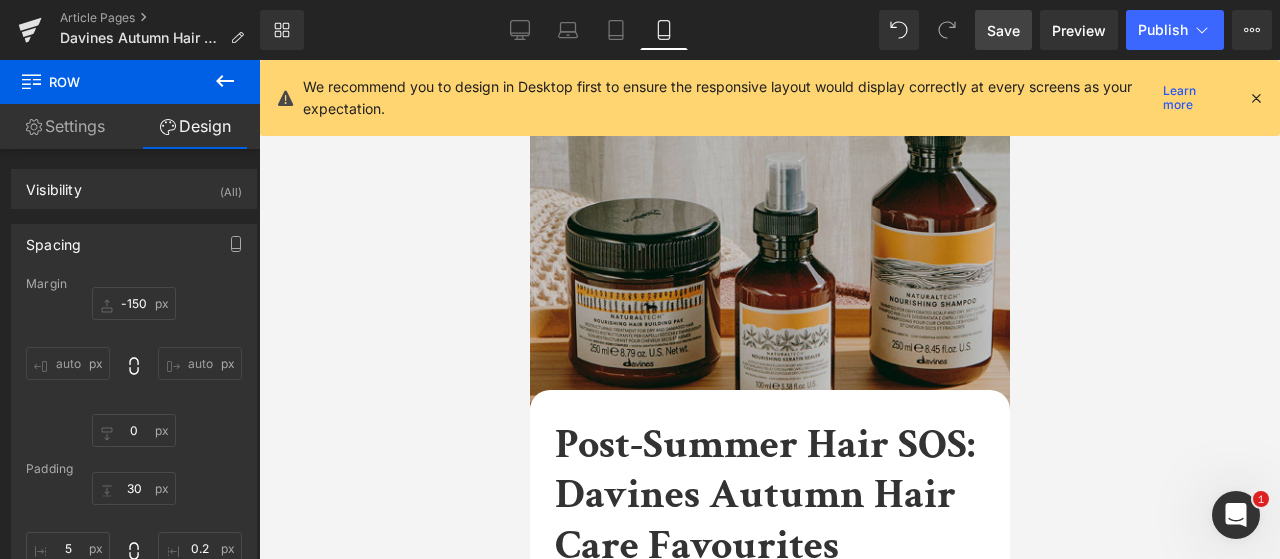 click on "Save" at bounding box center [1003, 30] 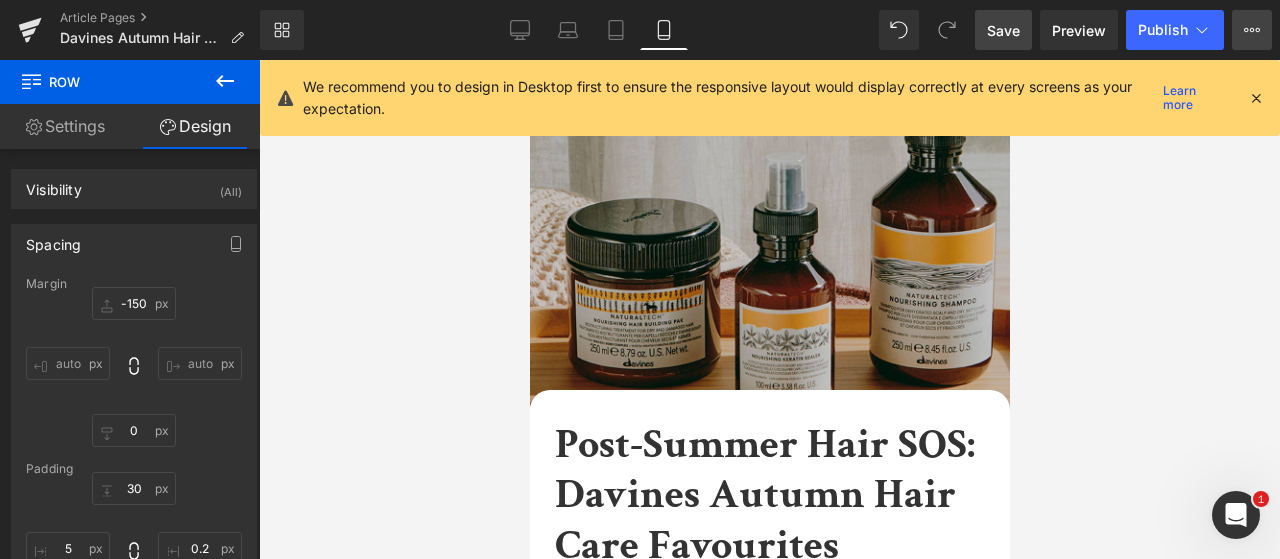 click on "View Live Page View with current Template Save Template to Library Schedule Publish  Optimize  Publish Settings Shortcuts" at bounding box center (1252, 30) 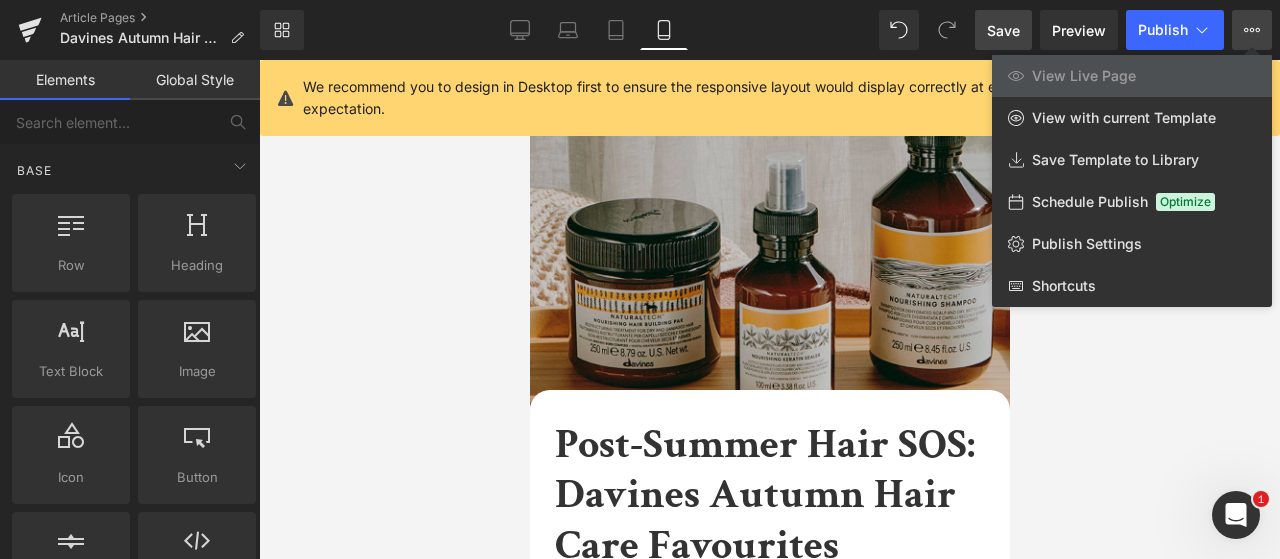 click at bounding box center [769, 309] 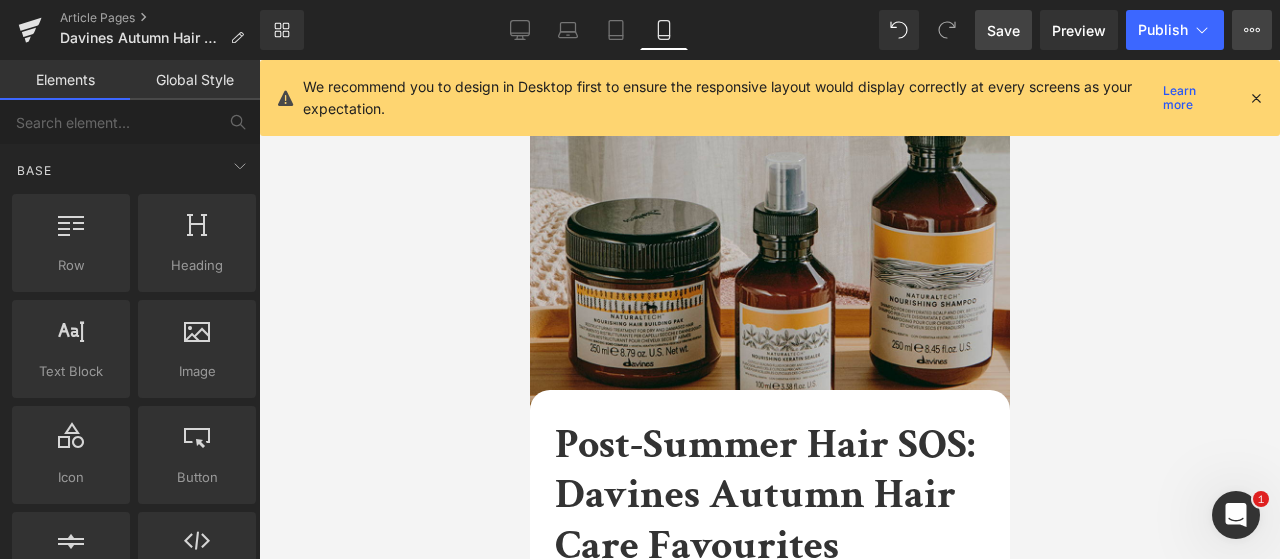 click 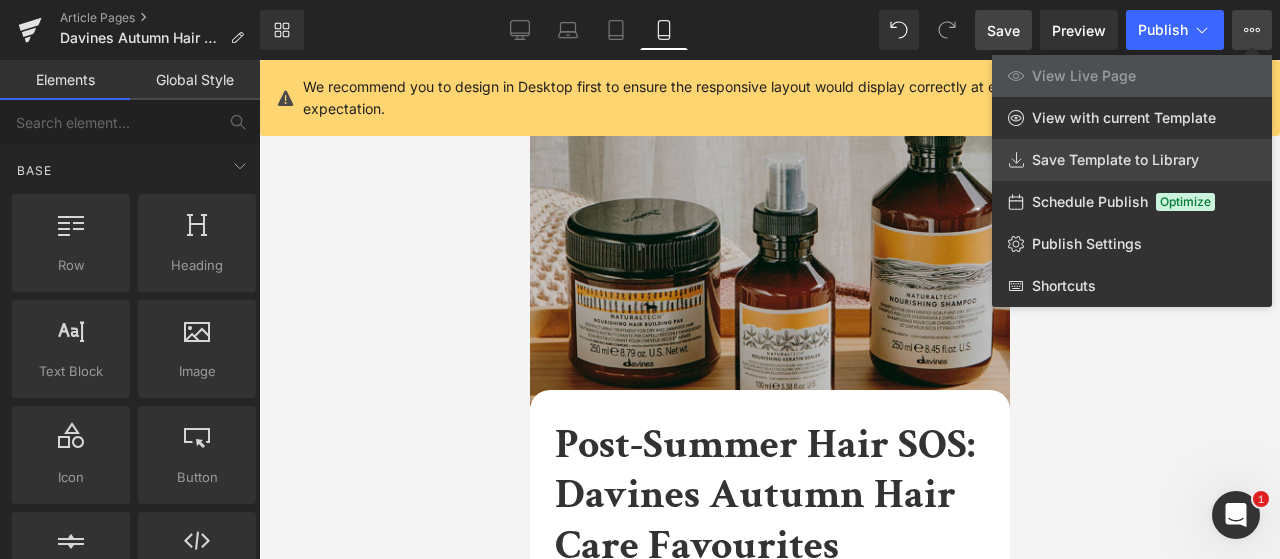 click on "Save Template to Library" at bounding box center (1132, 160) 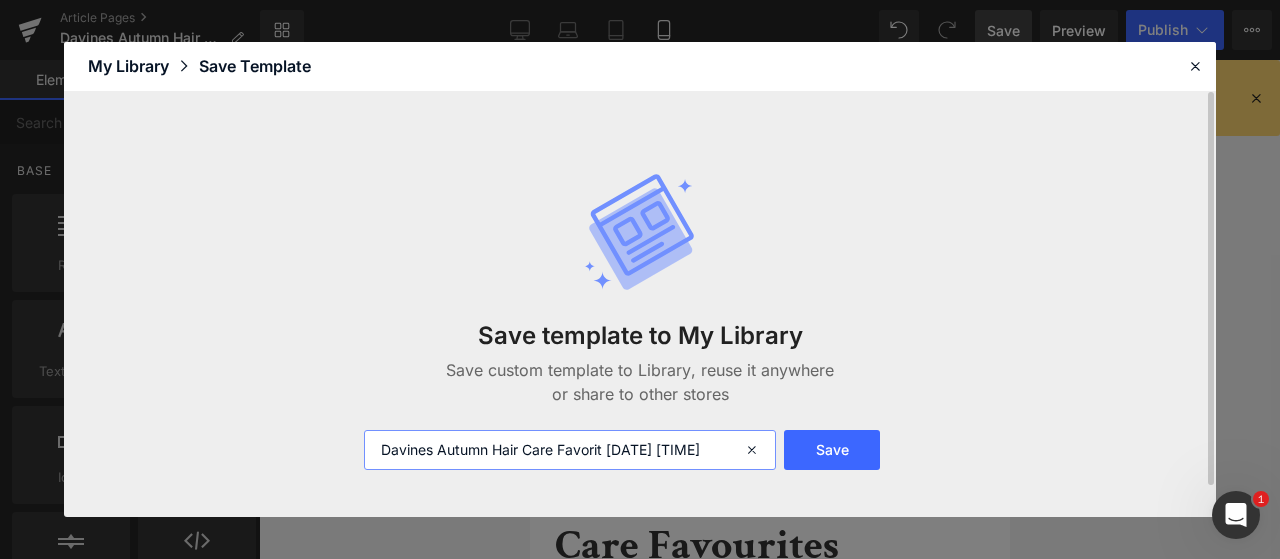 click on "Davines Autumn Hair Care Favorit [DATE] [TIME]" at bounding box center [570, 450] 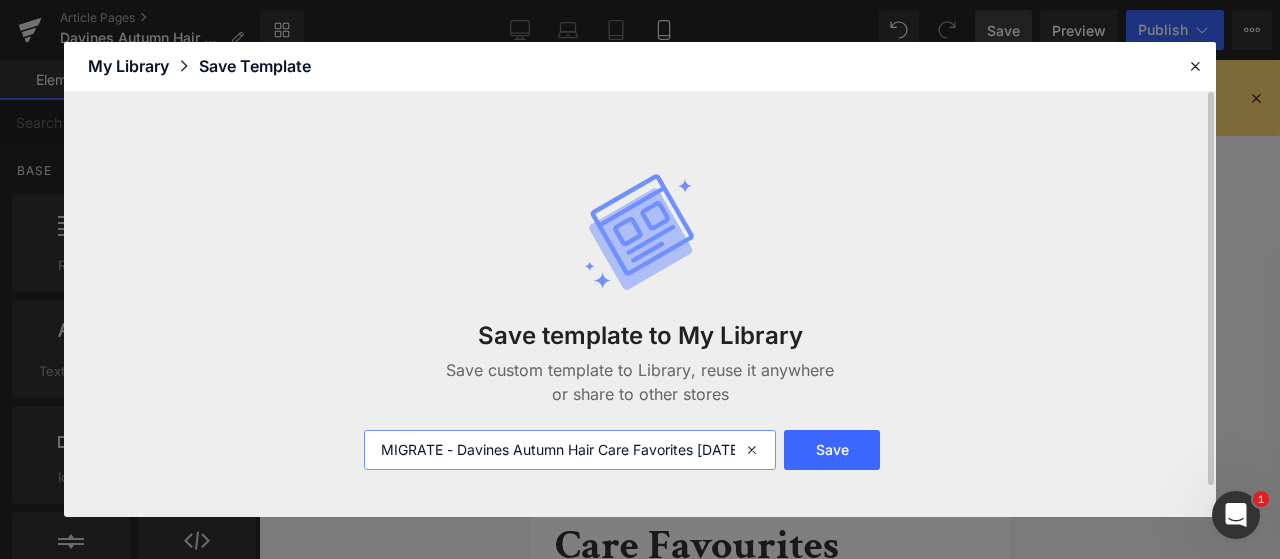 click on "MIGRATE - Davines Autumn Hair Care Favorites [DATE] [TIME]" at bounding box center (570, 450) 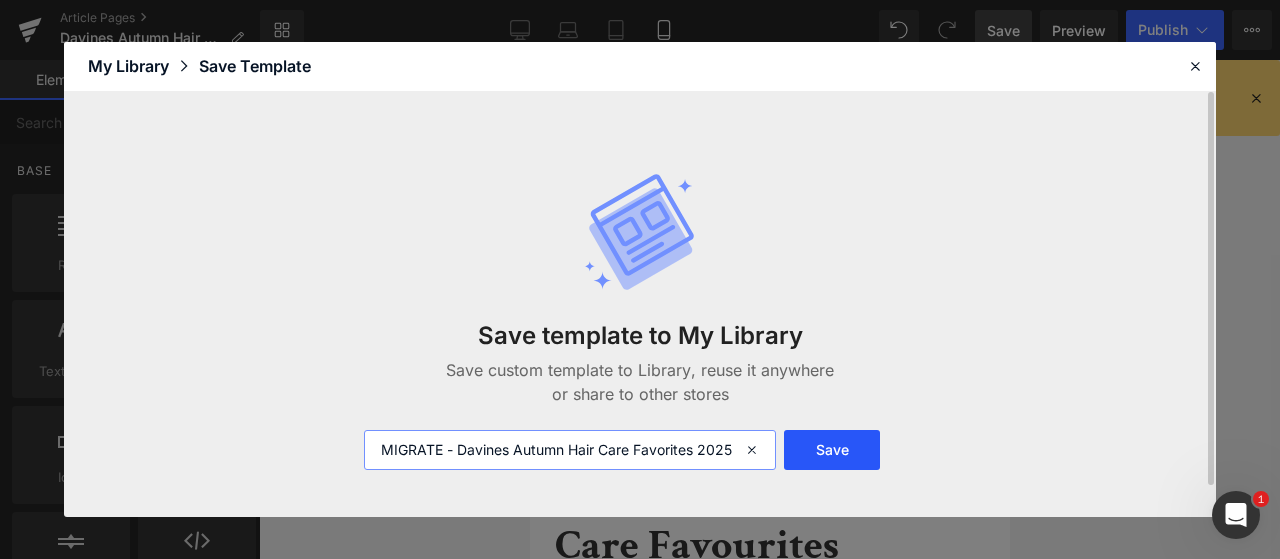 type on "MIGRATE - Davines Autumn Hair Care Favorites 2025" 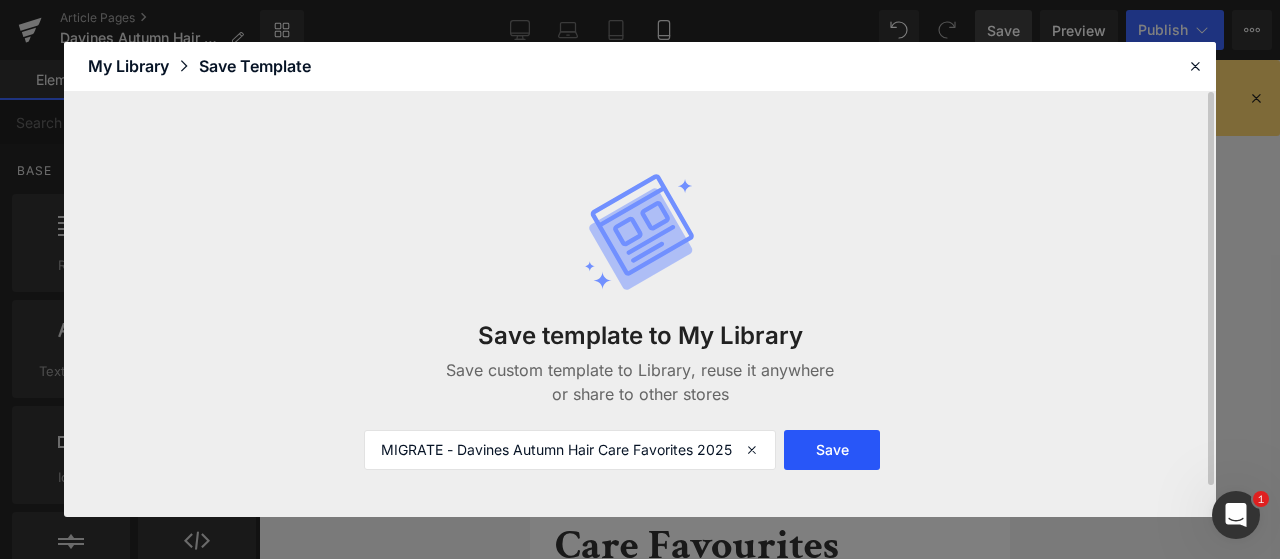 click on "Save" at bounding box center [832, 450] 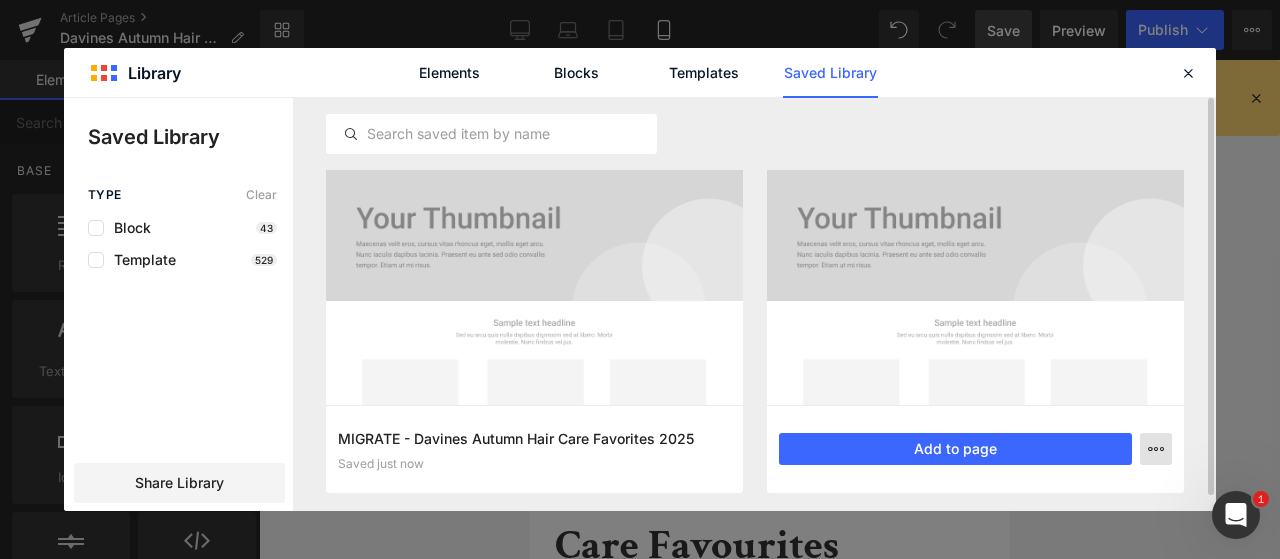 click at bounding box center [1156, 449] 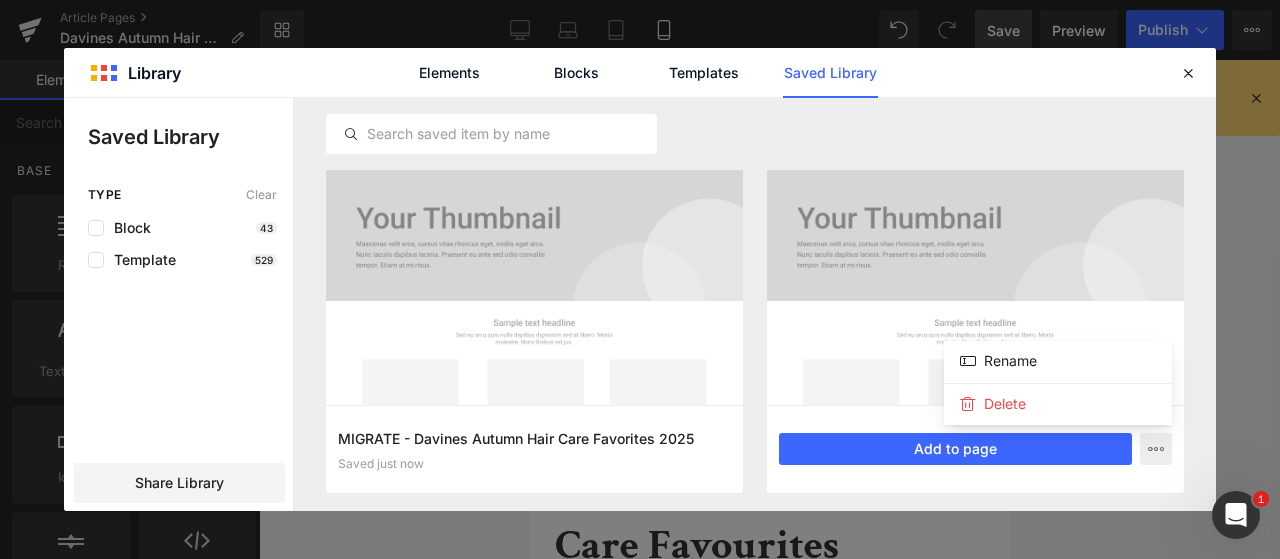 click at bounding box center [640, 304] 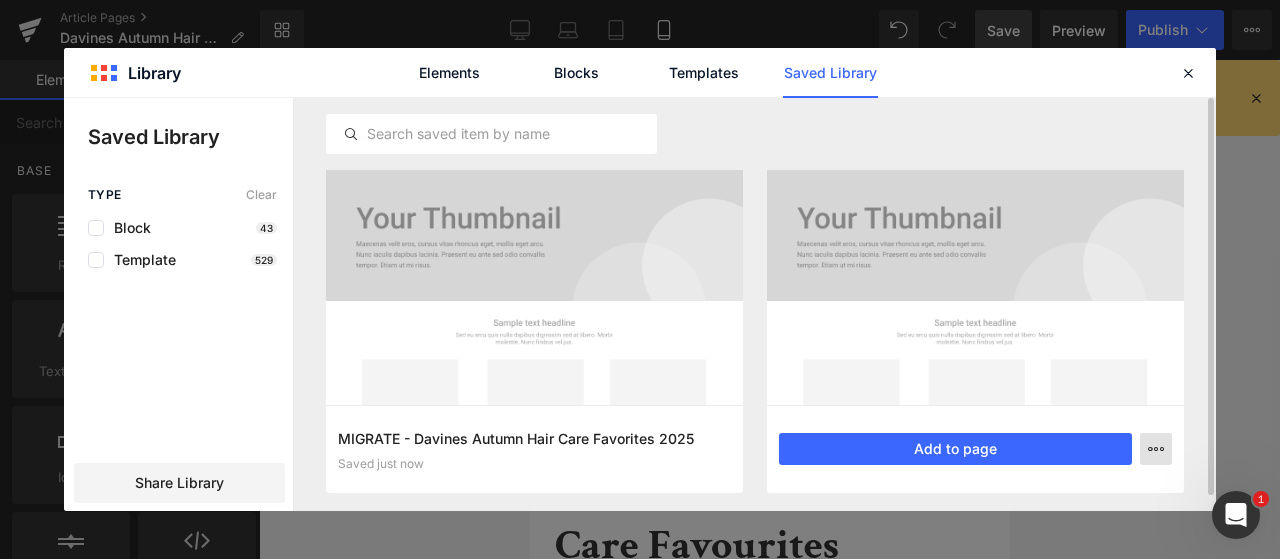 click at bounding box center (1156, 449) 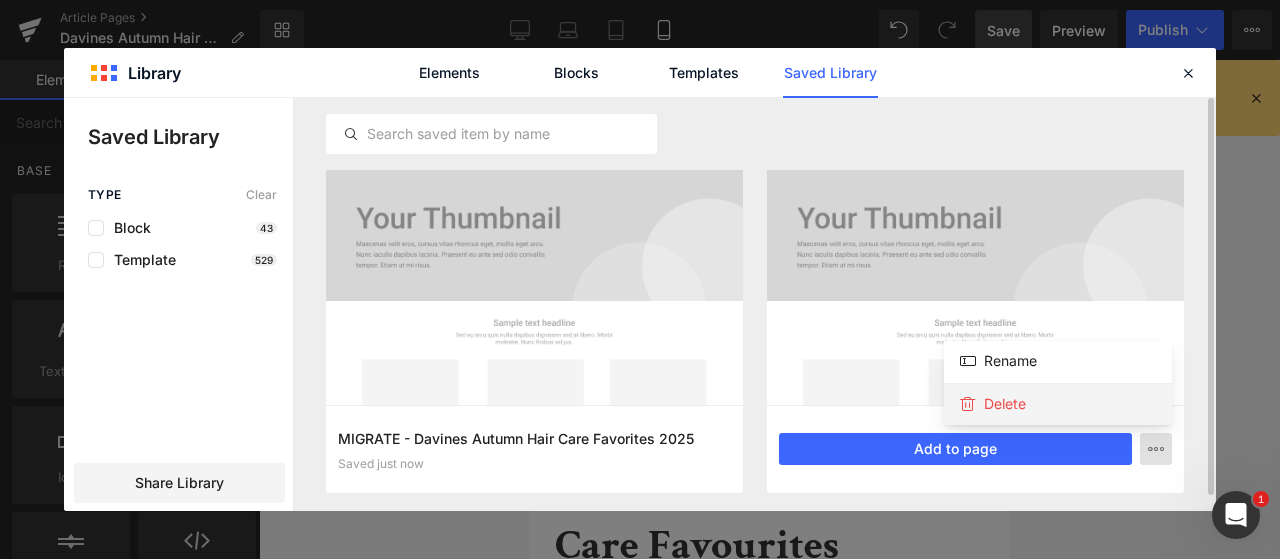 click on "Delete" 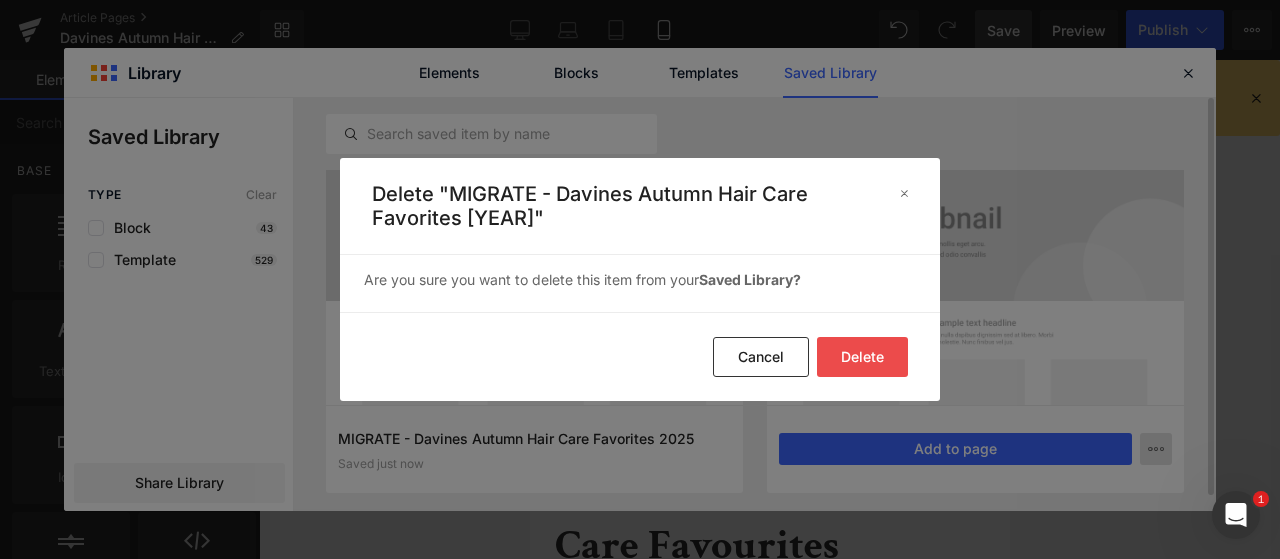 click on "Delete" 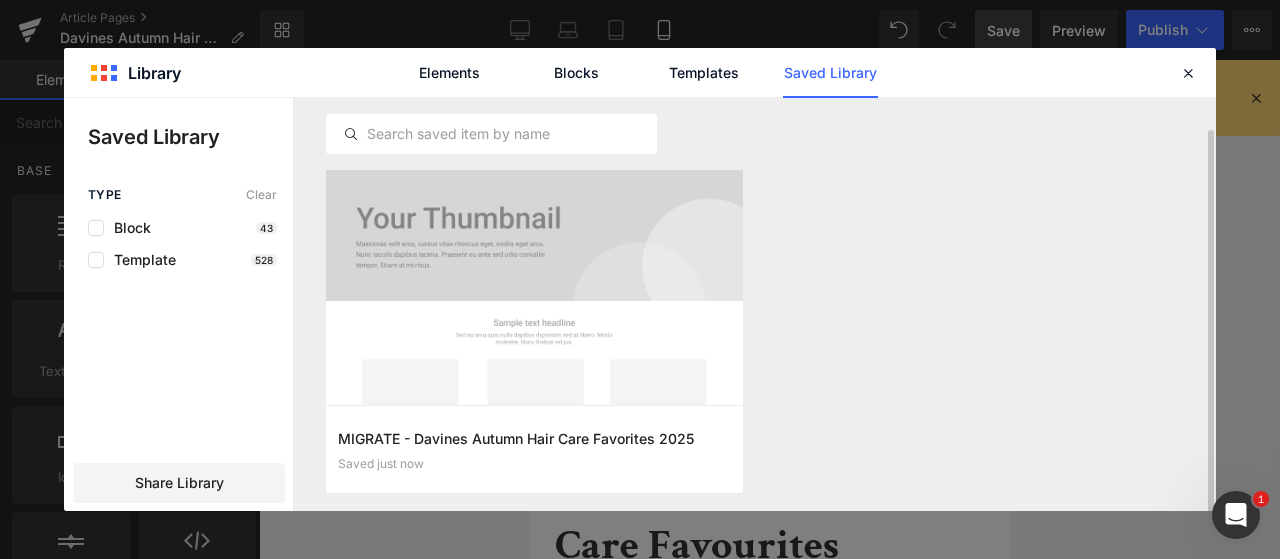 scroll, scrollTop: 16, scrollLeft: 0, axis: vertical 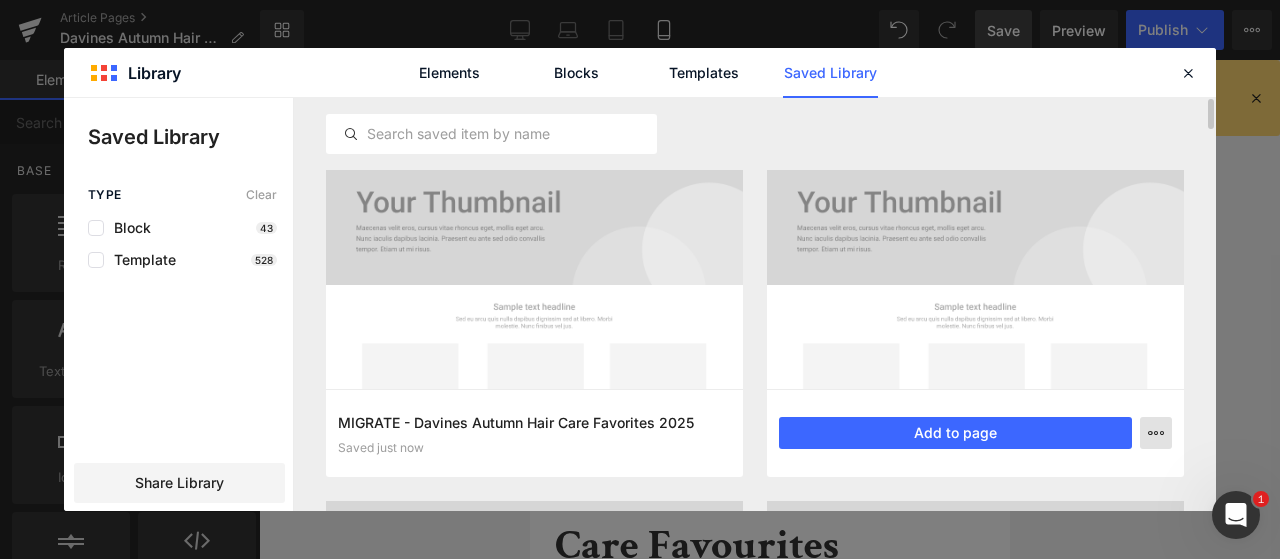 click at bounding box center (1156, 433) 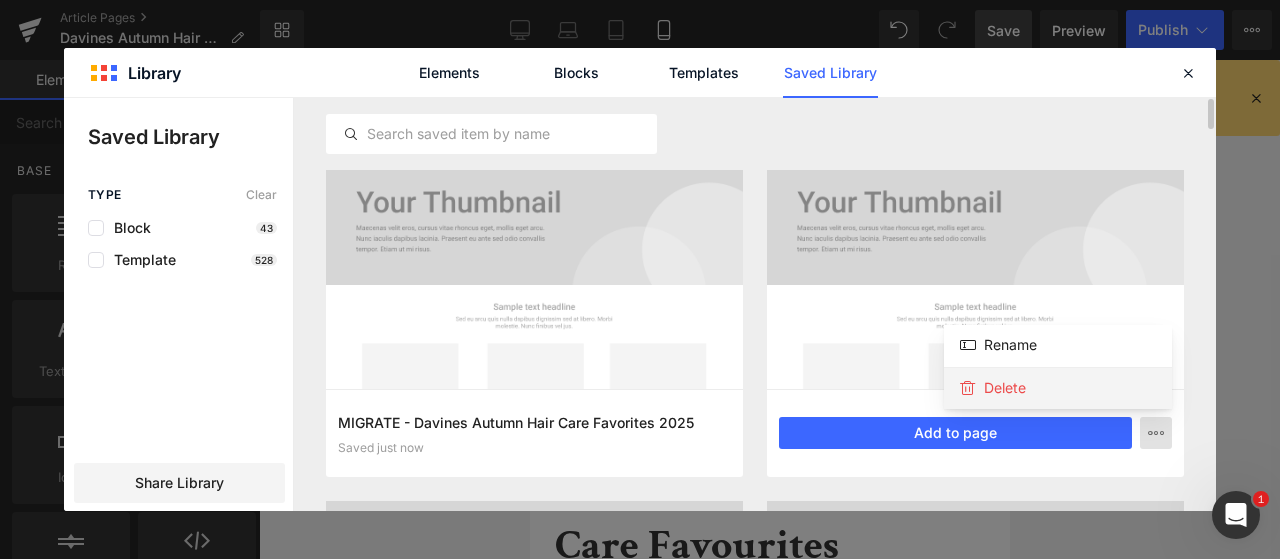 click on "Delete" 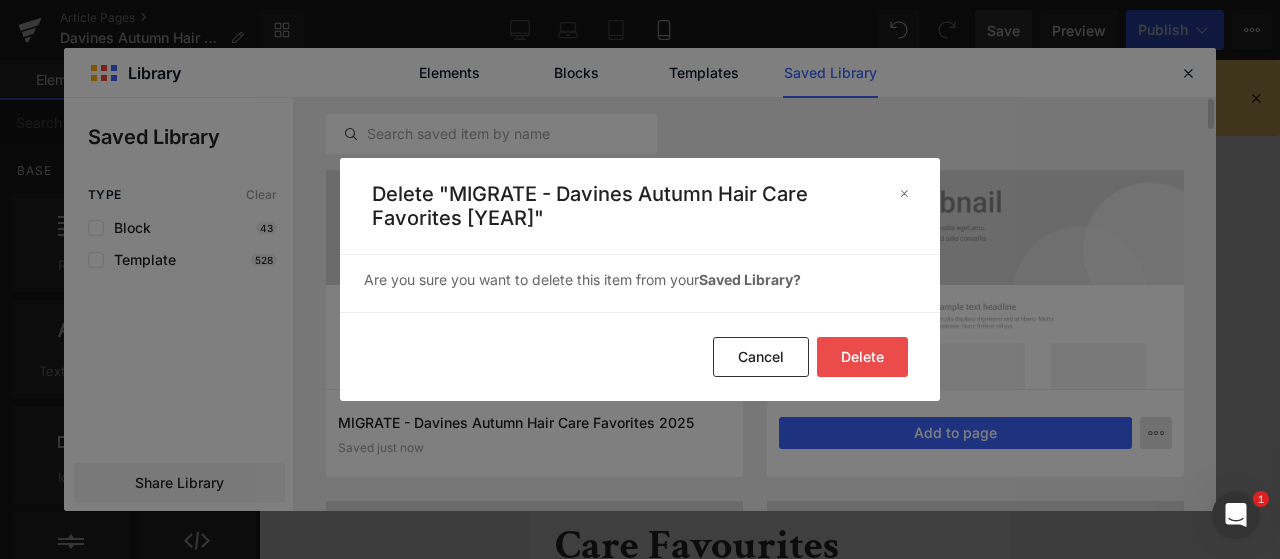 click on "Delete" 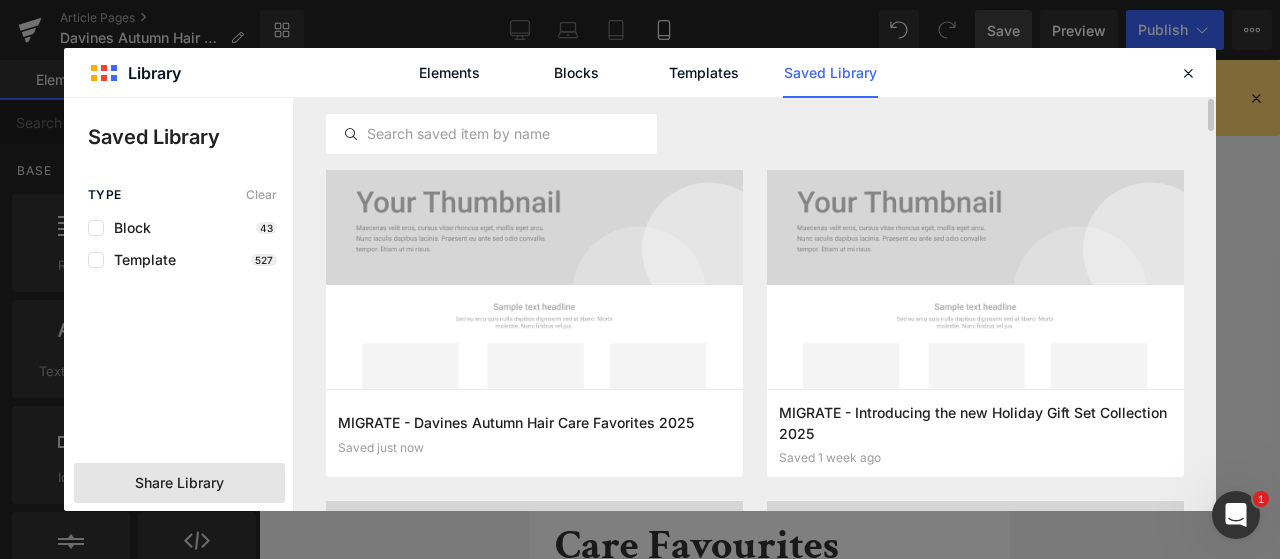 click on "Share Library" at bounding box center (179, 483) 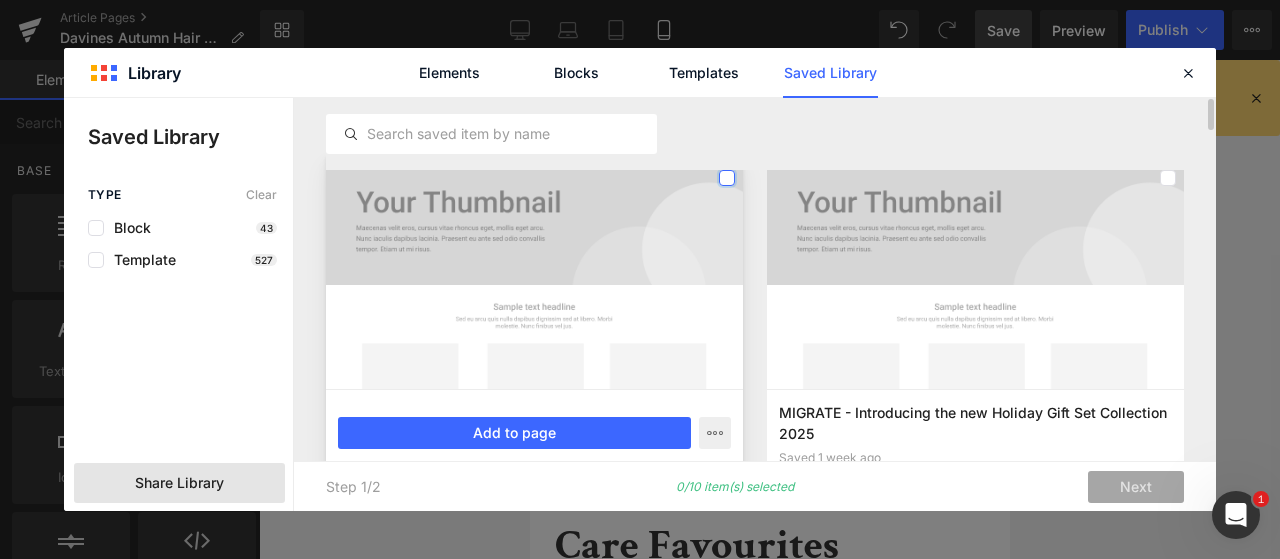 click at bounding box center [727, 178] 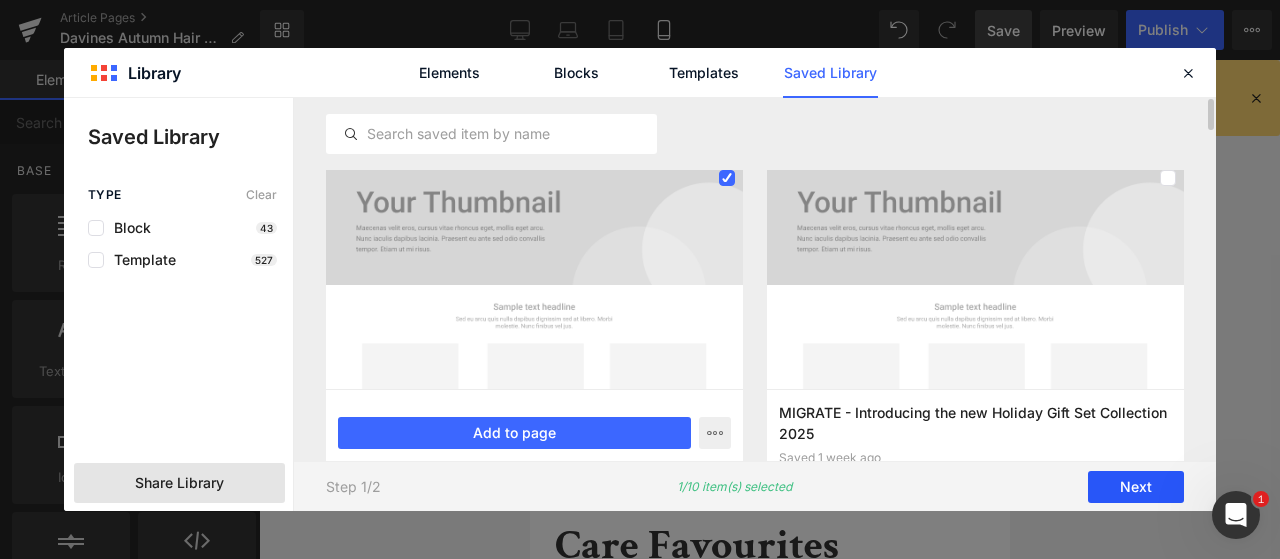 click on "Next" at bounding box center (1136, 487) 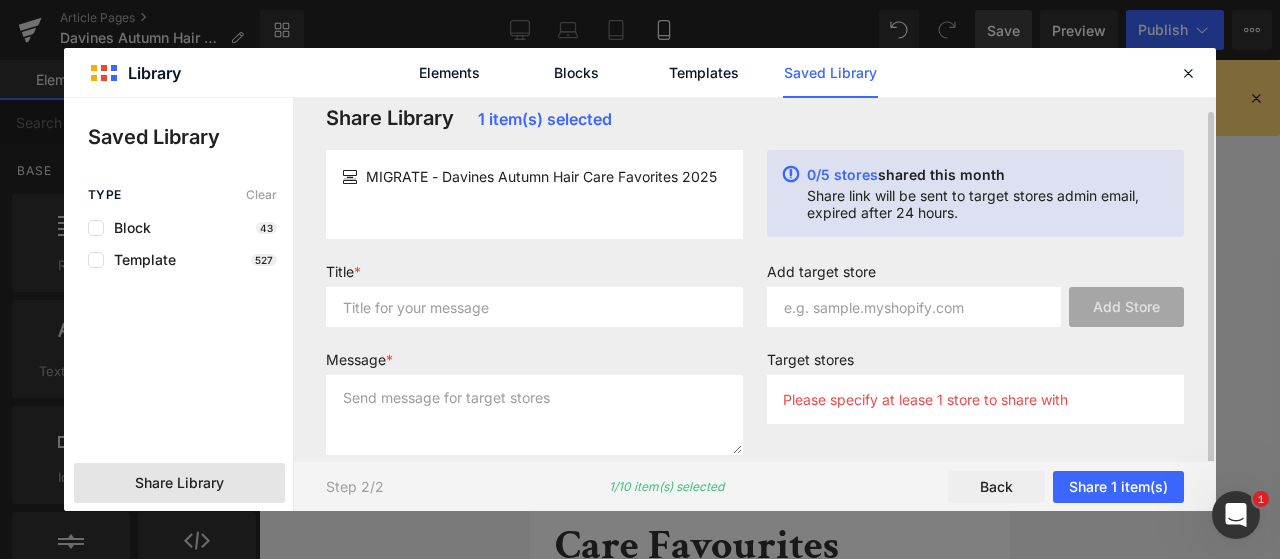 click on "MIGRATE - Davines Autumn Hair Care Favorites 2025" at bounding box center [541, 176] 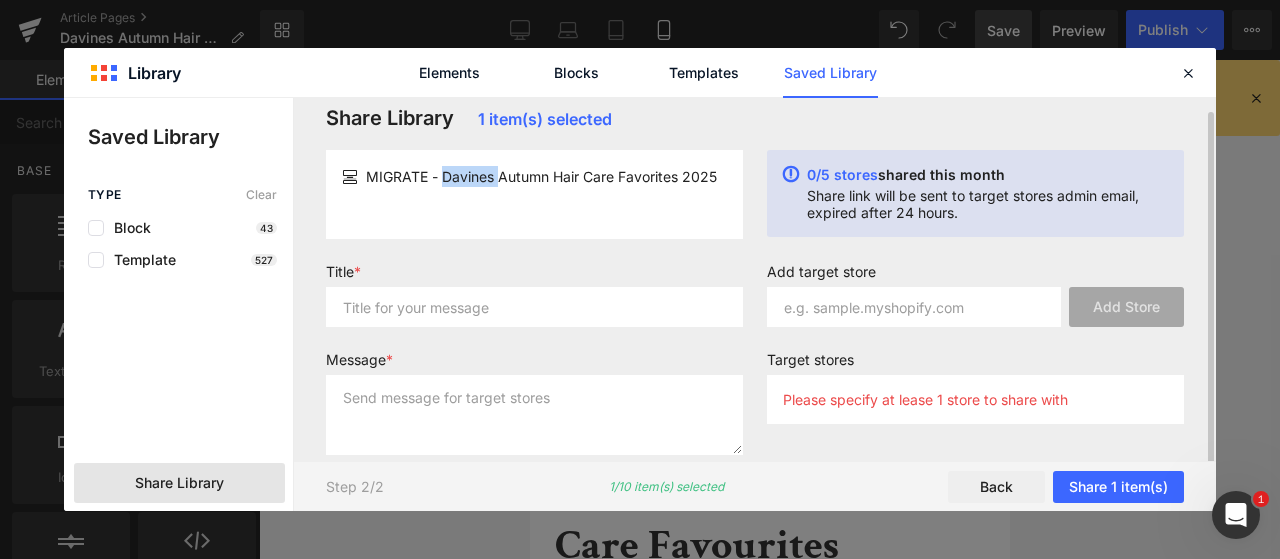 click on "MIGRATE - Davines Autumn Hair Care Favorites 2025" at bounding box center [541, 176] 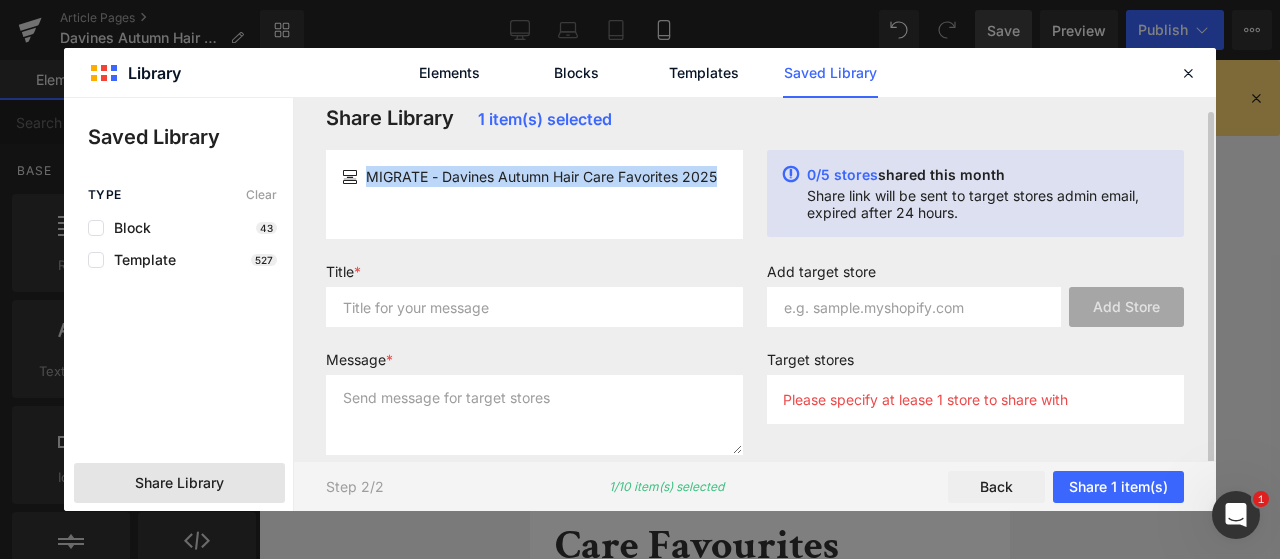 click on "MIGRATE - Davines Autumn Hair Care Favorites 2025" at bounding box center (541, 176) 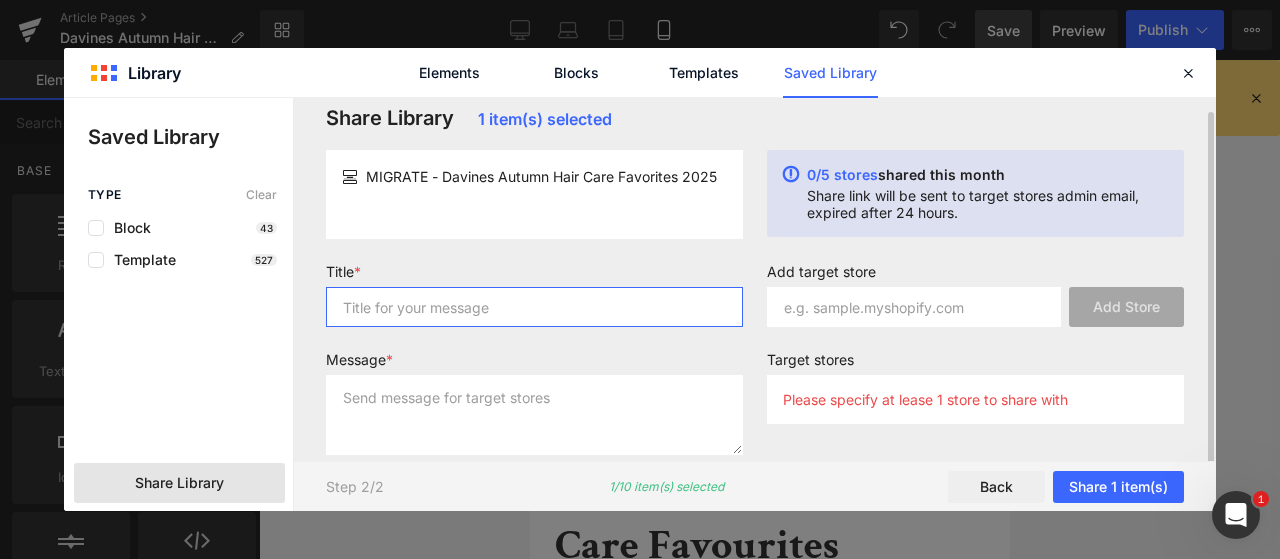 click at bounding box center (534, 307) 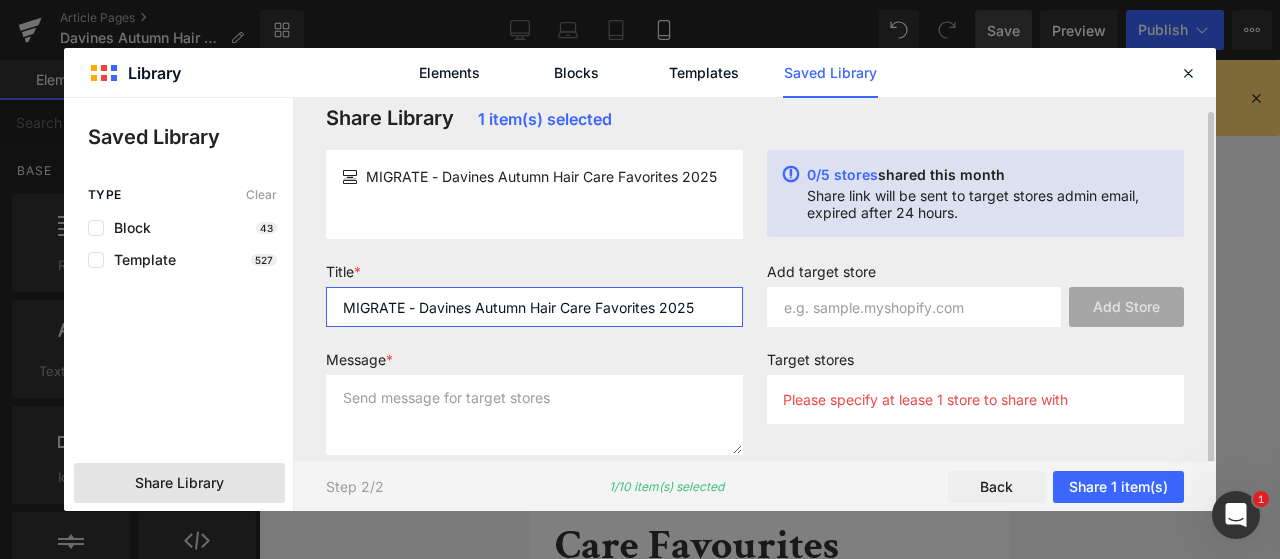 type on "MIGRATE - Davines Autumn Hair Care Favorites 2025" 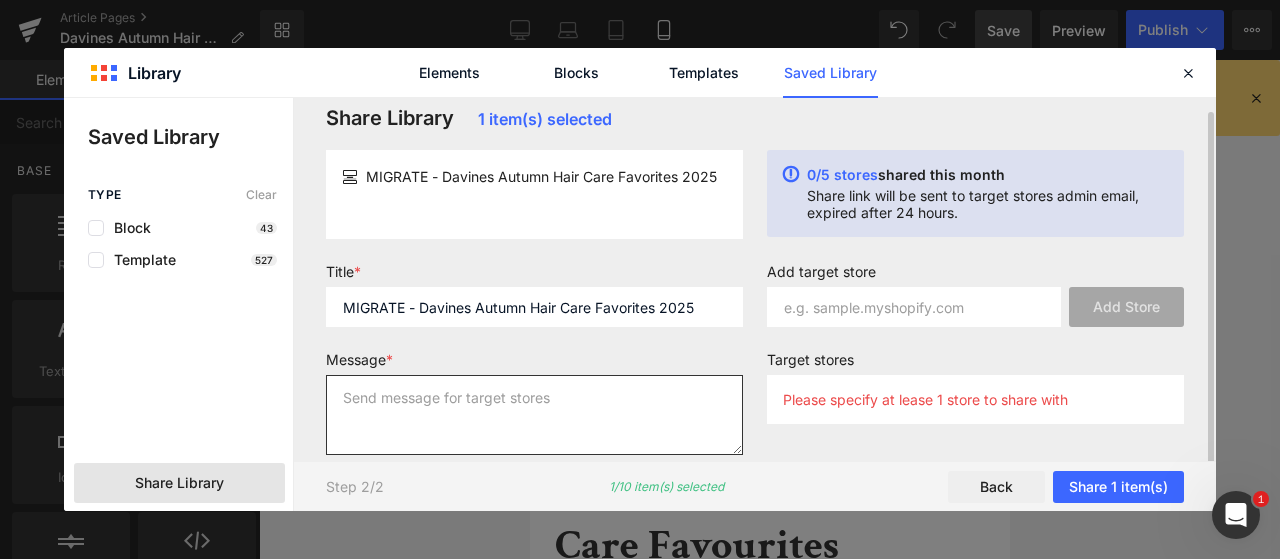 click at bounding box center (534, 415) 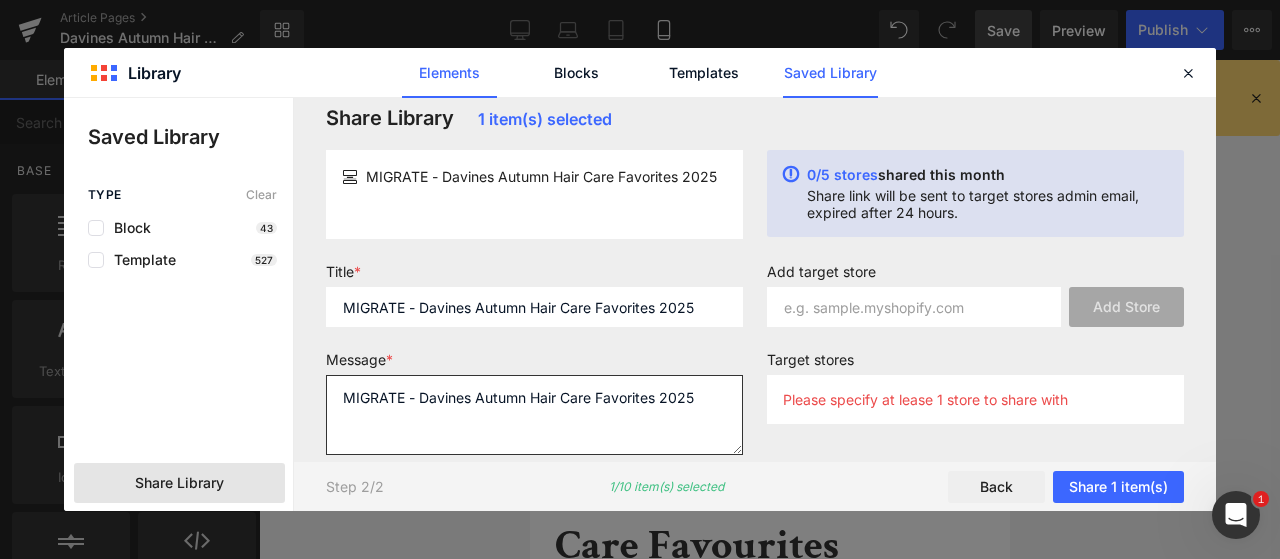 type on "MIGRATE - Davines Autumn Hair Care Favorites 2025" 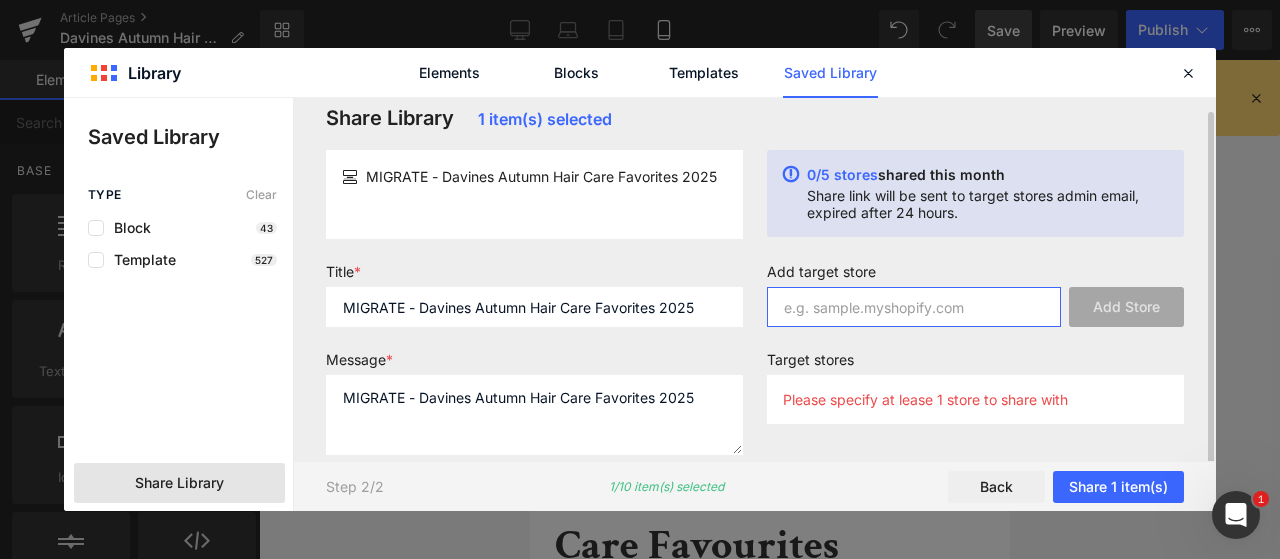 click at bounding box center (914, 307) 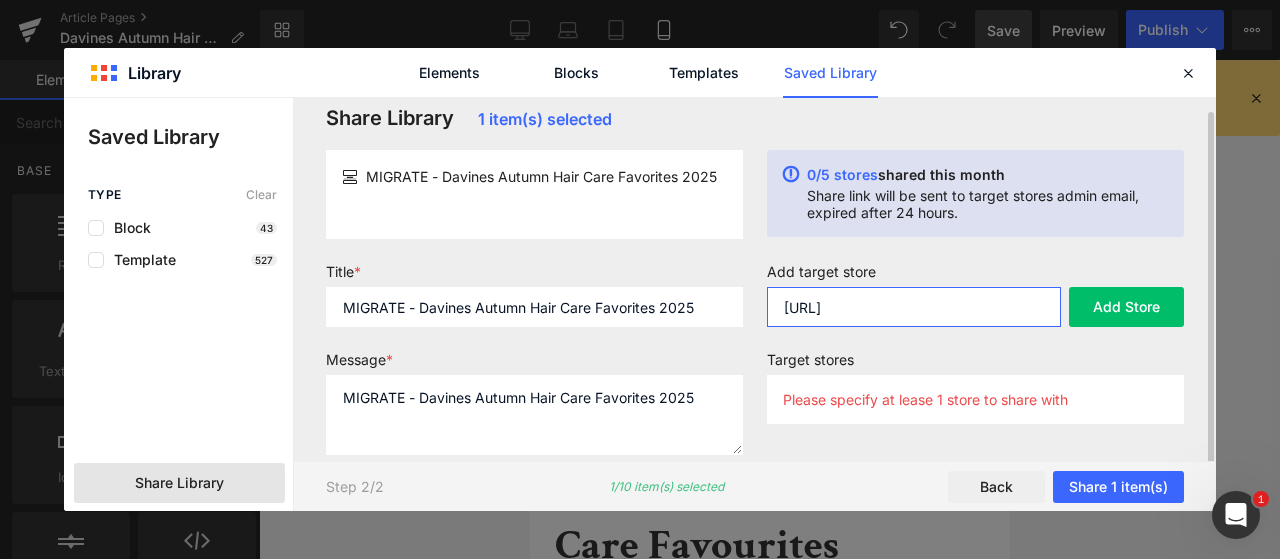 scroll, scrollTop: 0, scrollLeft: 6, axis: horizontal 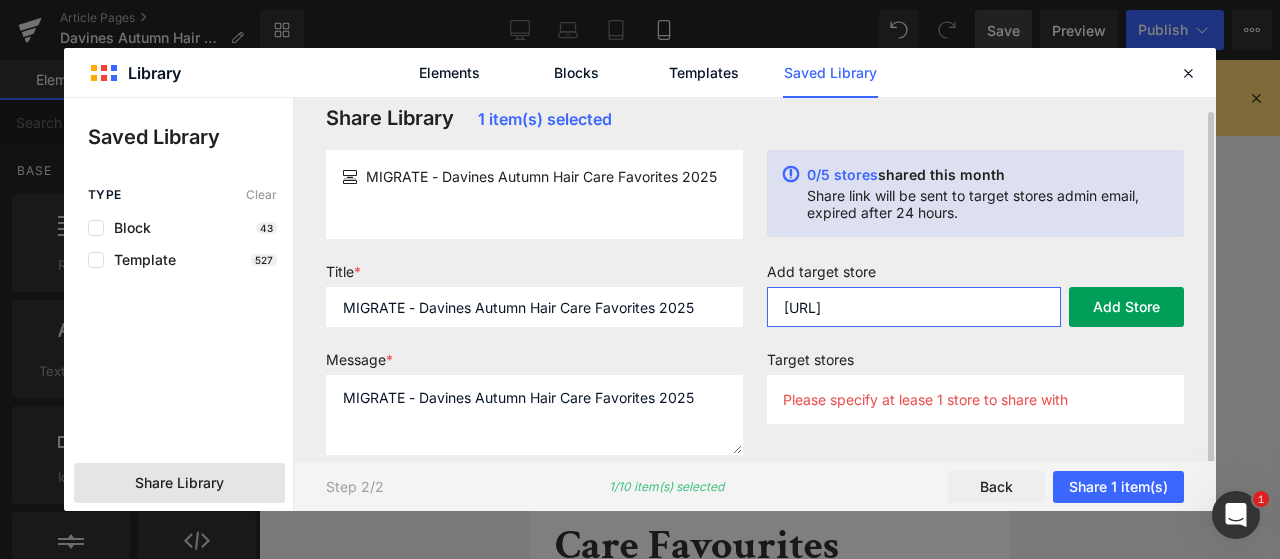 type on "[URL]" 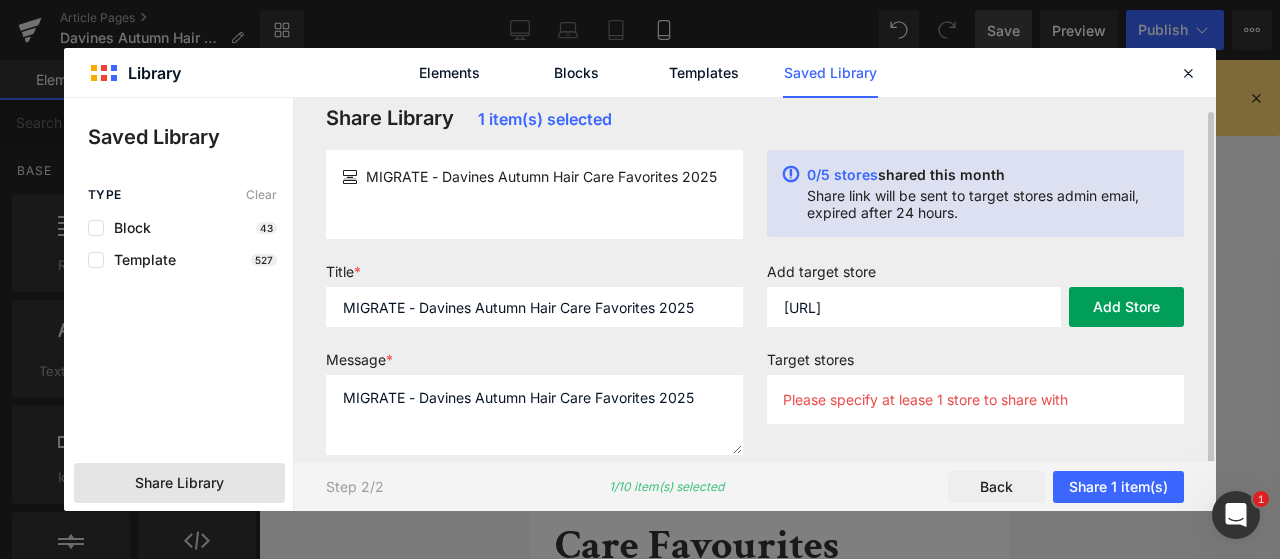 click on "Add Store" at bounding box center [1126, 307] 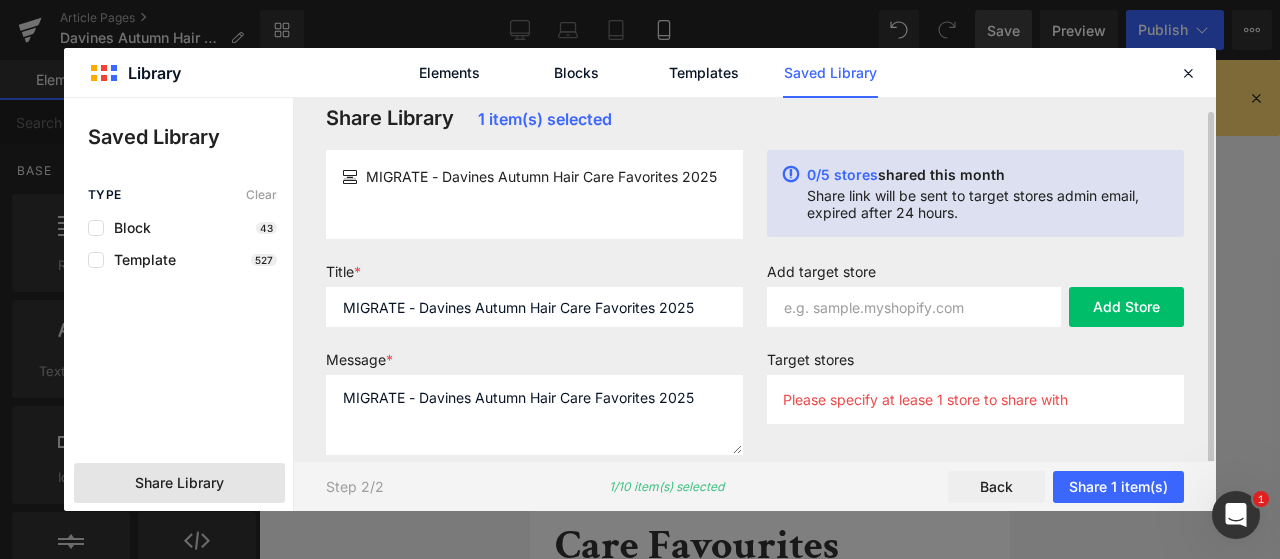 scroll, scrollTop: 0, scrollLeft: 0, axis: both 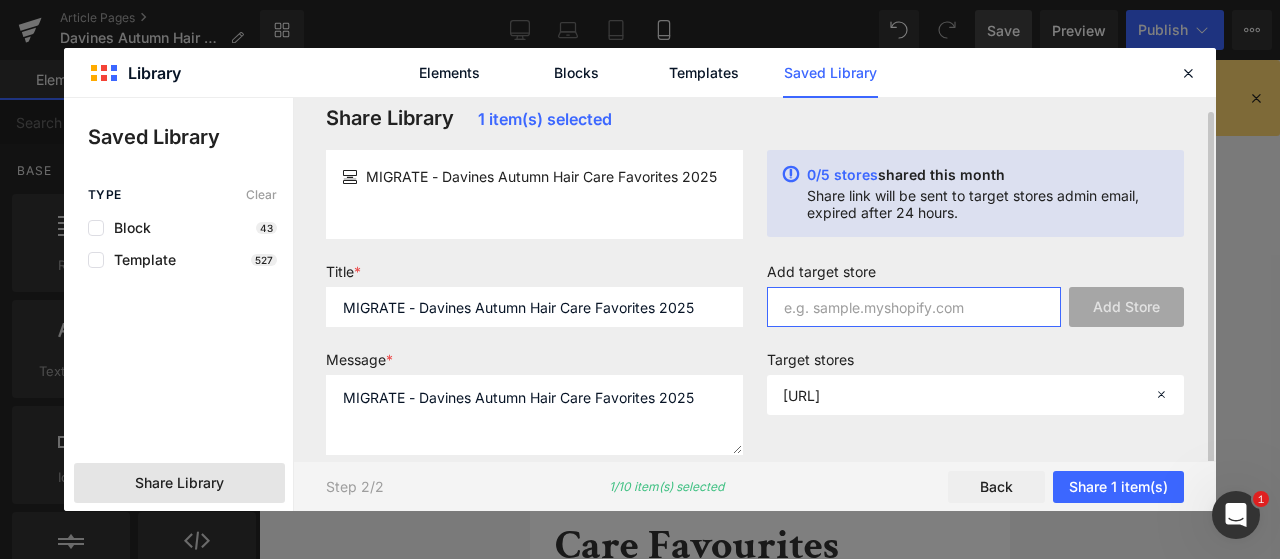 click at bounding box center (914, 307) 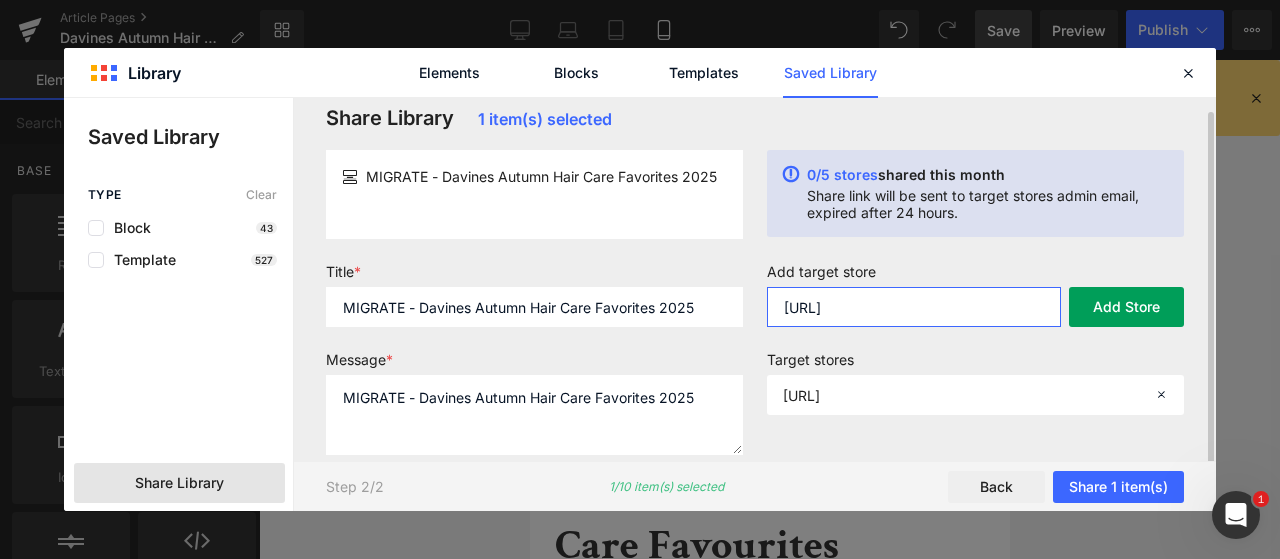 type on "[URL]" 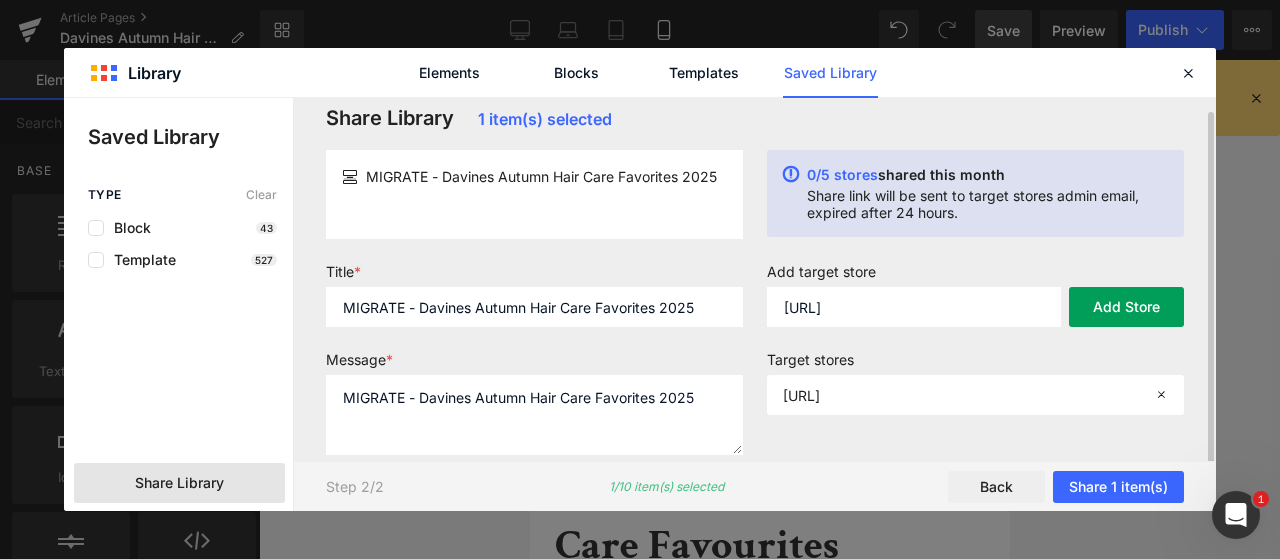 click on "Add Store" at bounding box center [1126, 307] 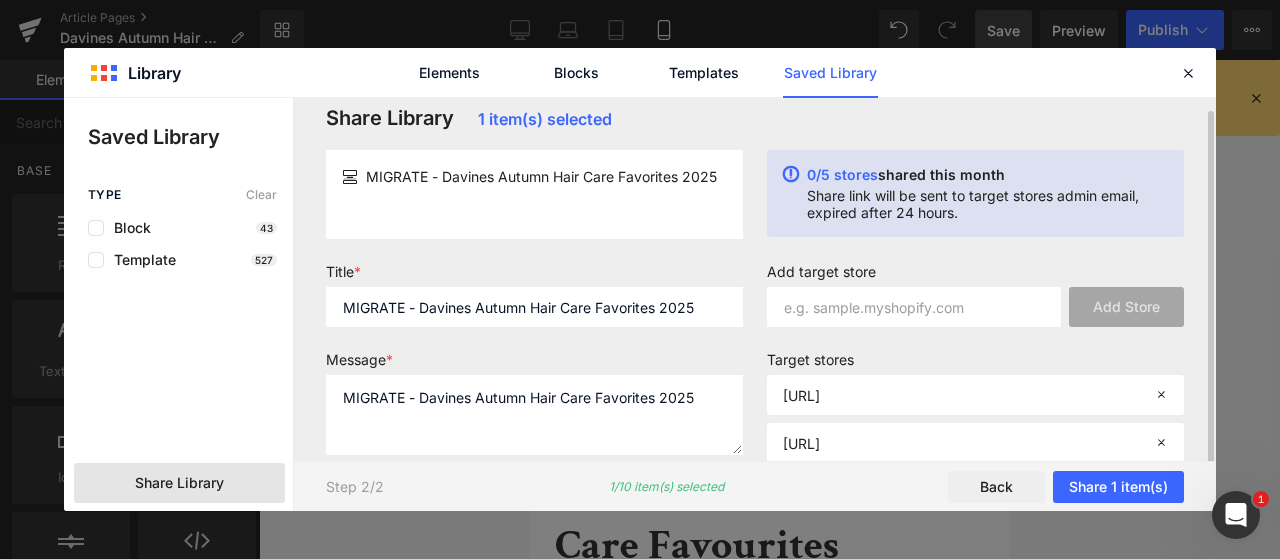 scroll, scrollTop: 65, scrollLeft: 0, axis: vertical 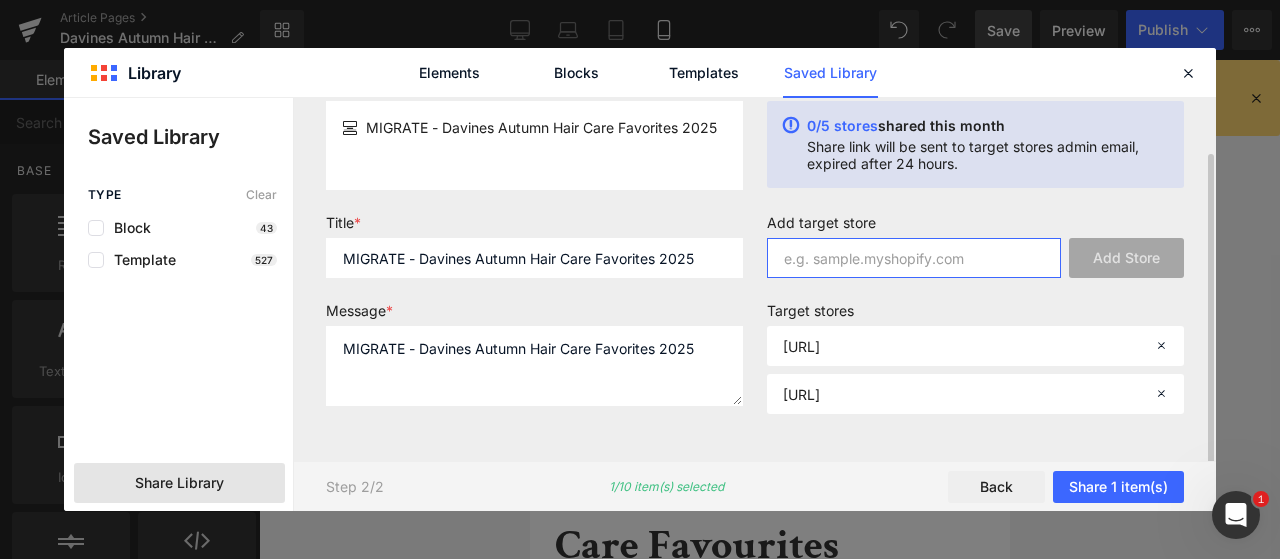 click at bounding box center [914, 258] 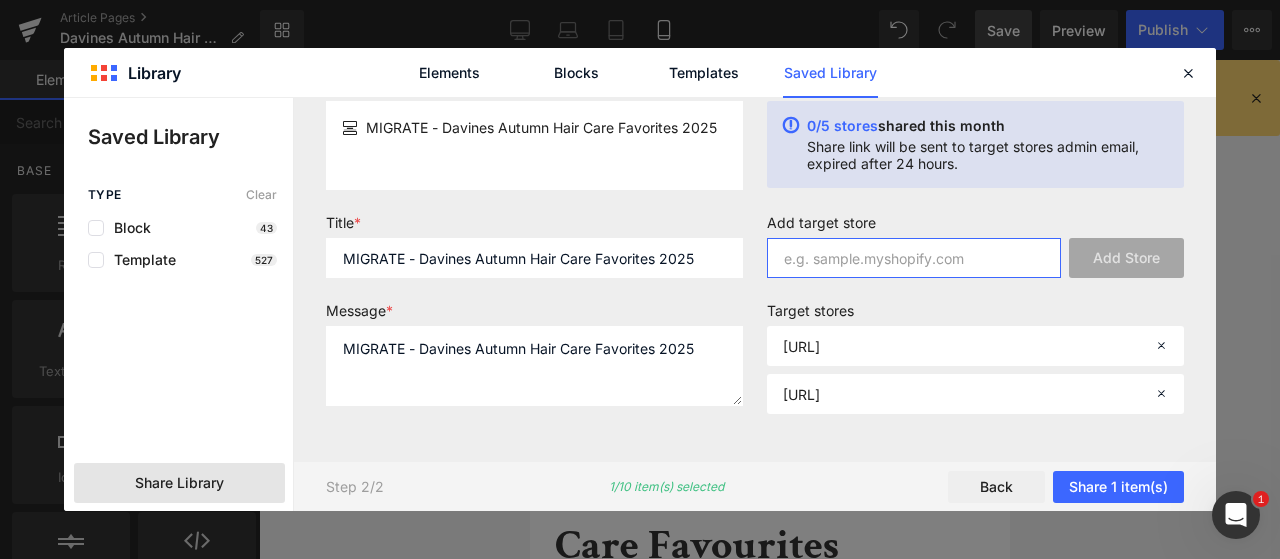 paste on "[URL]" 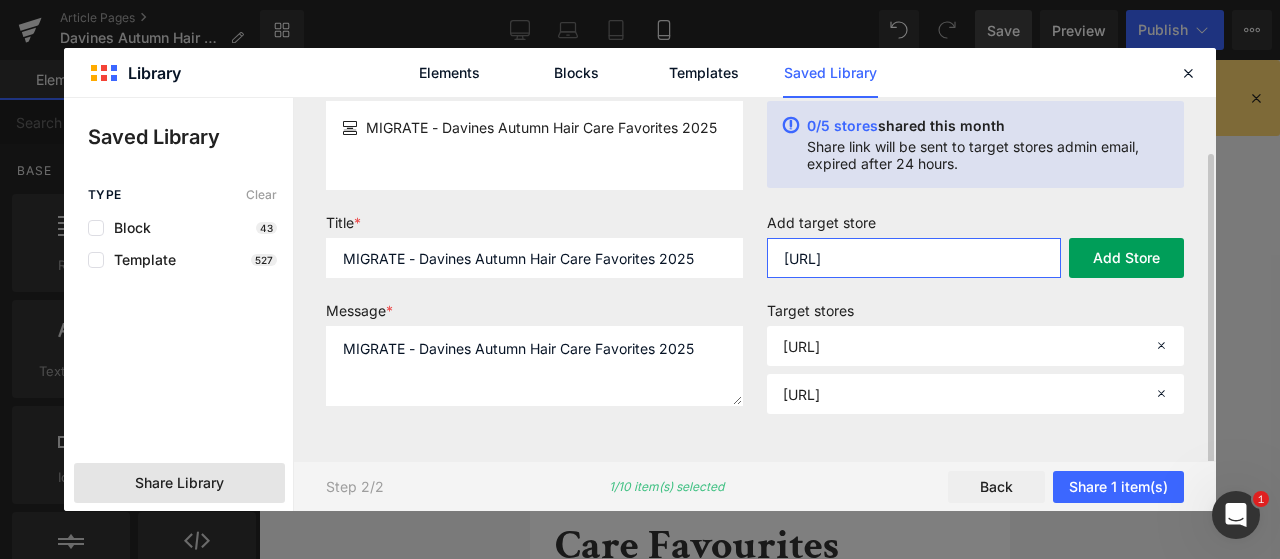 type on "[URL]" 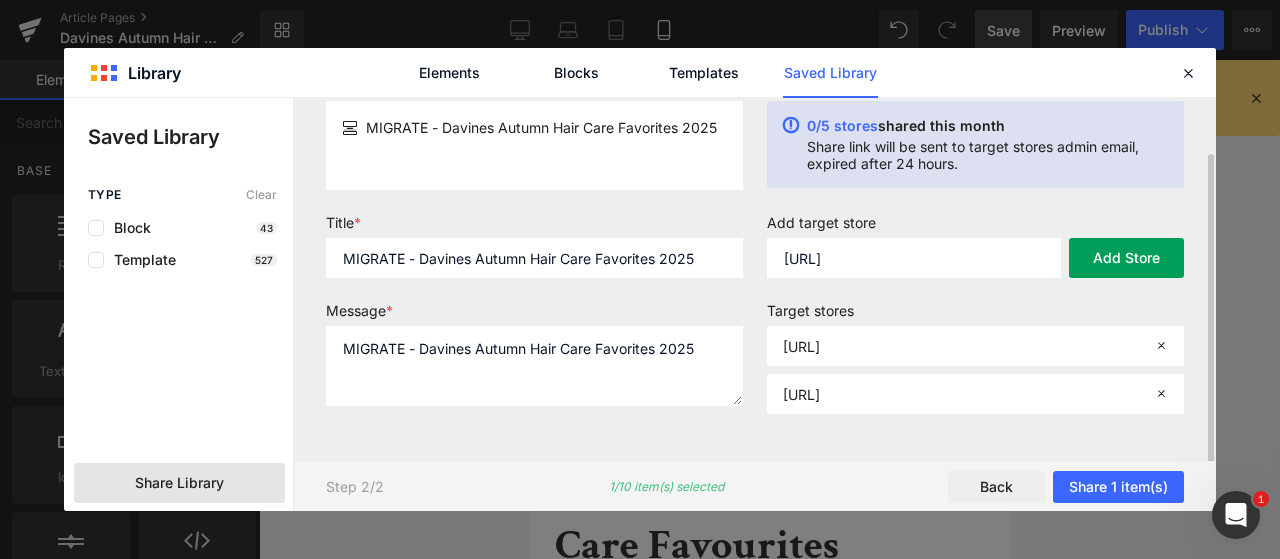 click on "Add Store" at bounding box center [1126, 258] 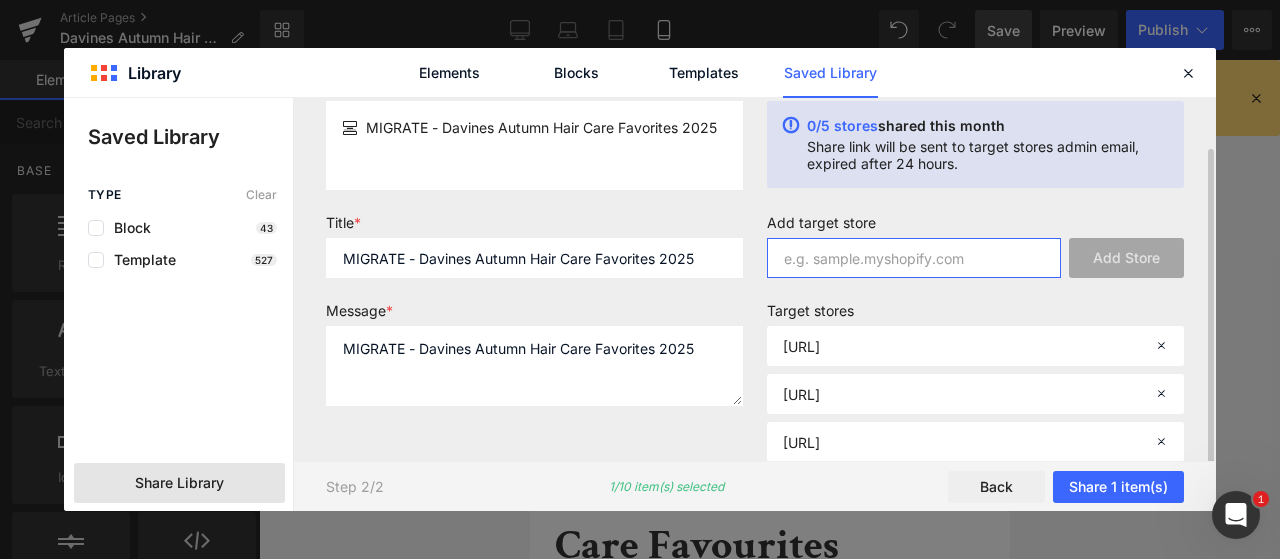 click at bounding box center [914, 258] 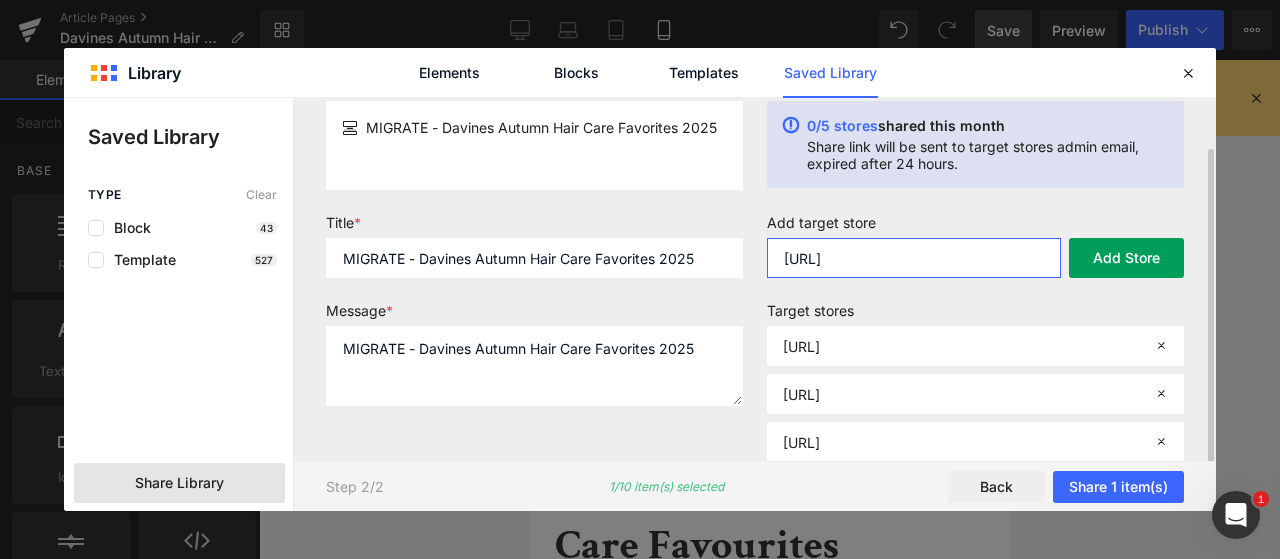 type on "[URL]" 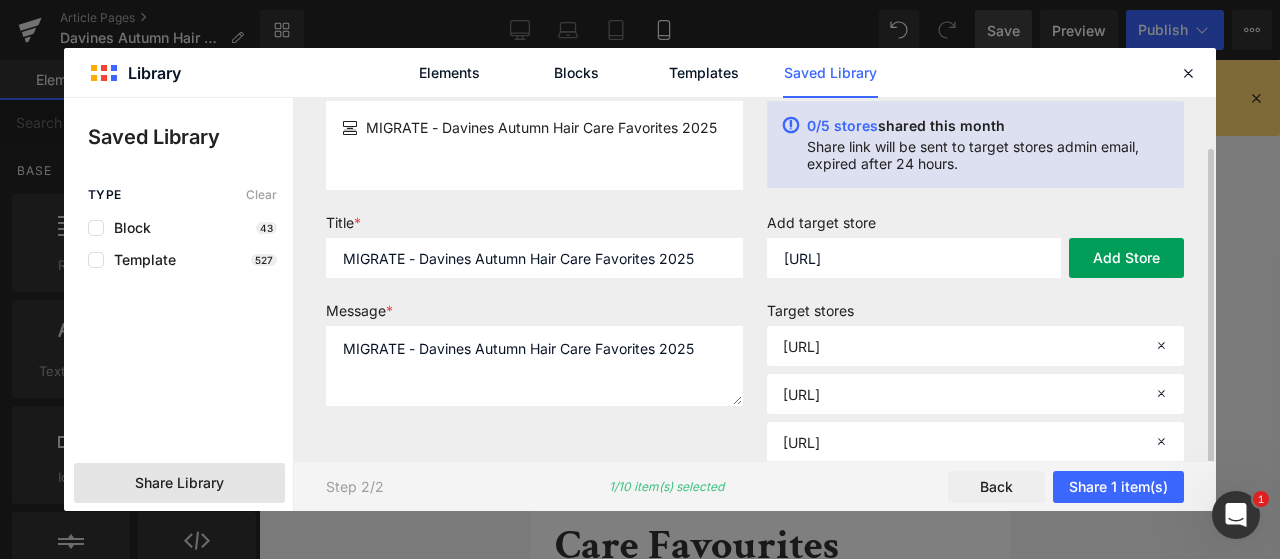 click on "Add Store" at bounding box center [1126, 258] 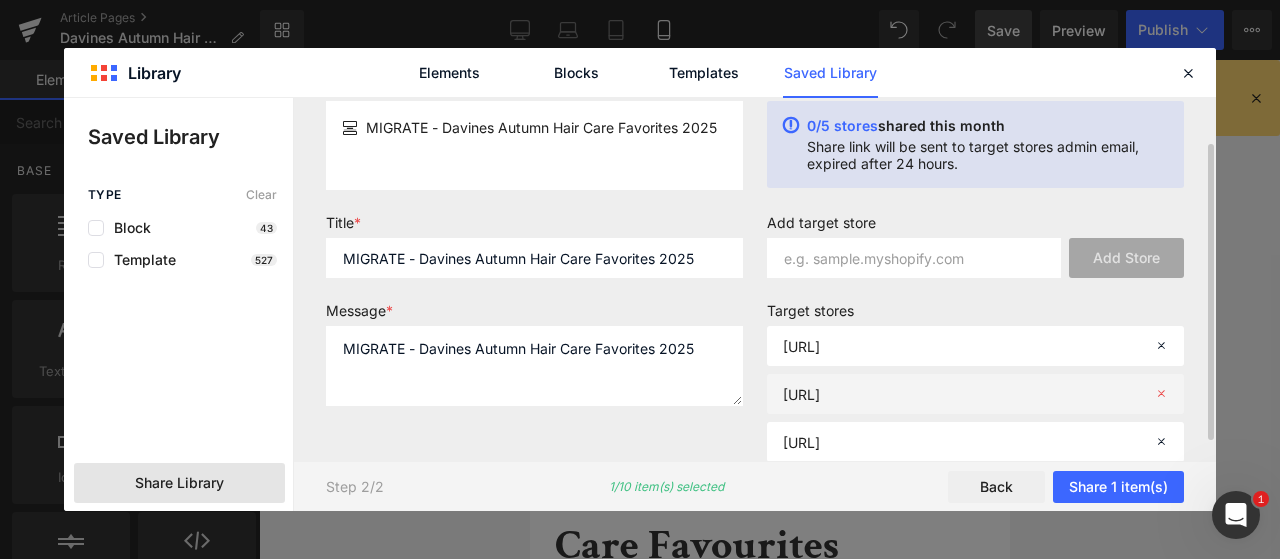 scroll, scrollTop: 161, scrollLeft: 0, axis: vertical 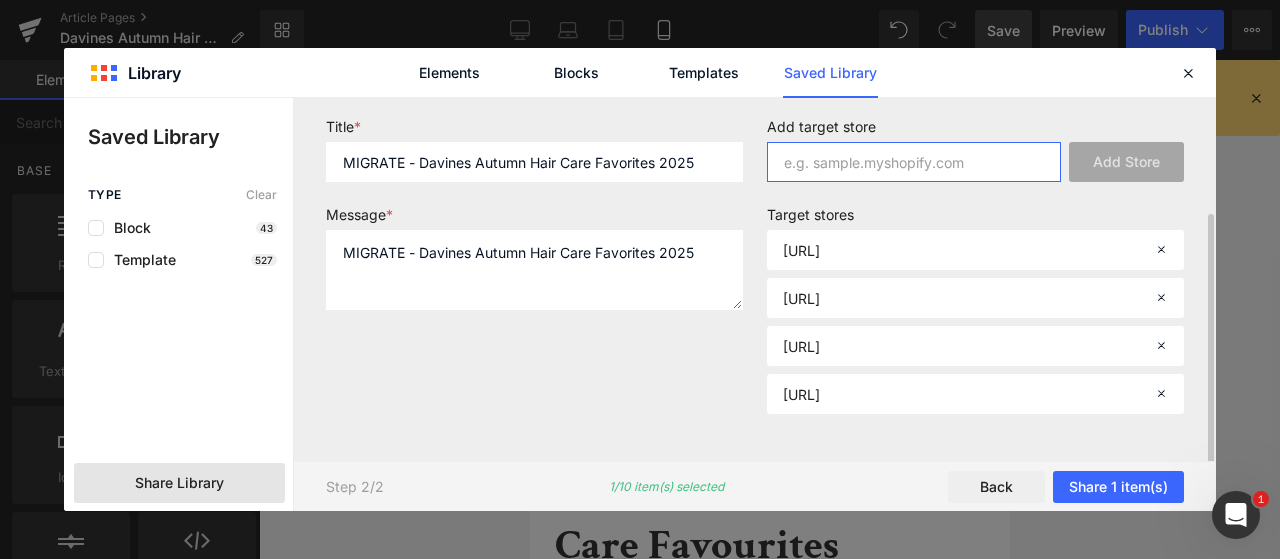 click at bounding box center (914, 162) 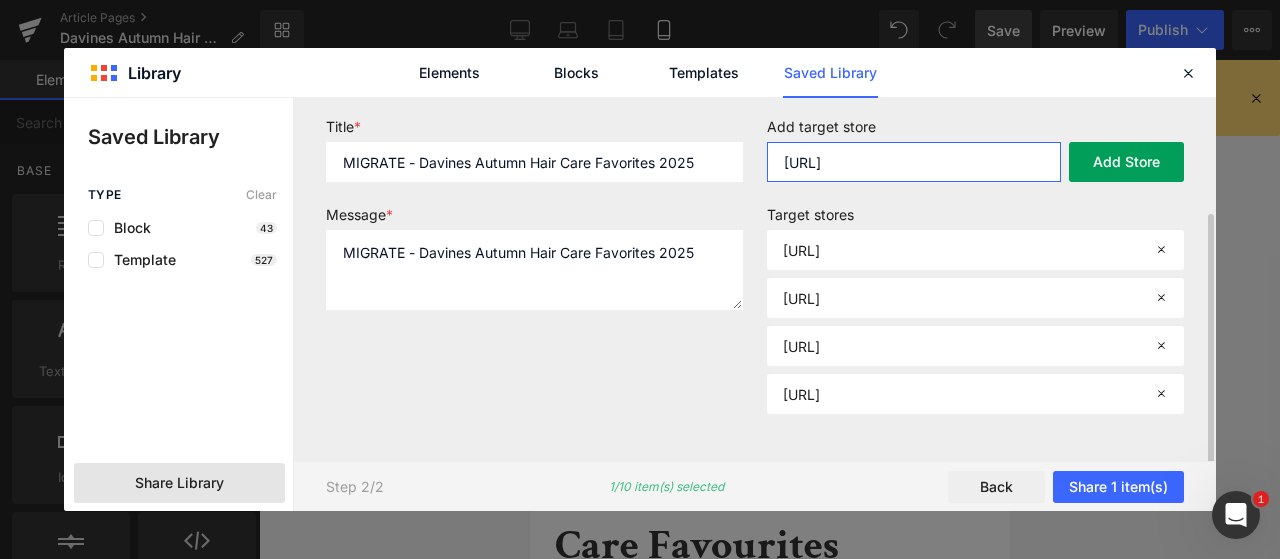 type on "[URL]" 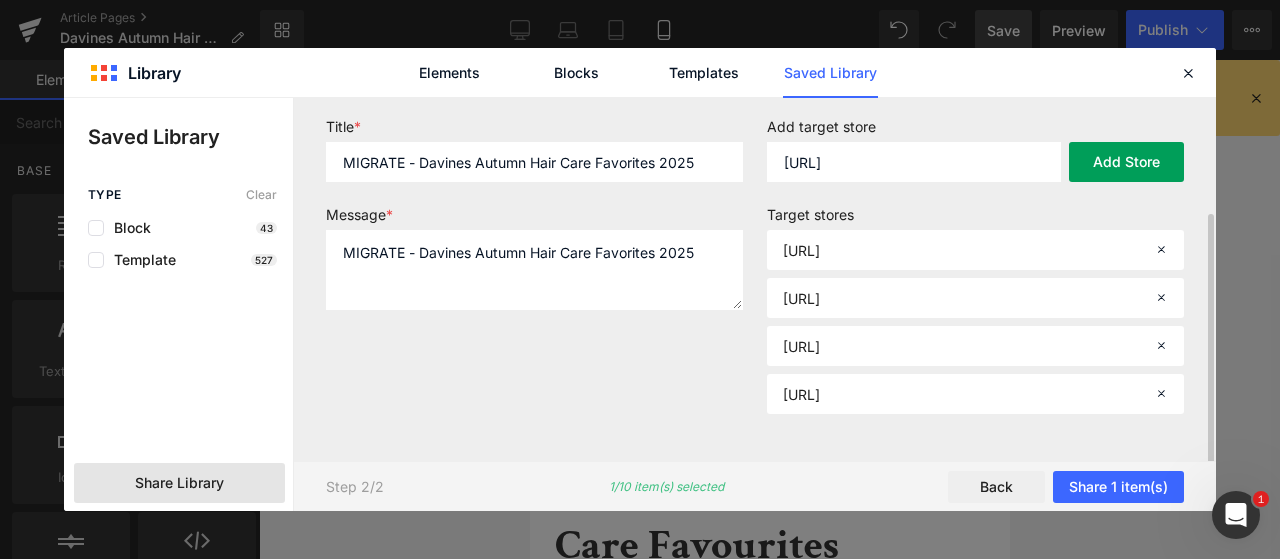 click on "Add Store" at bounding box center [1126, 162] 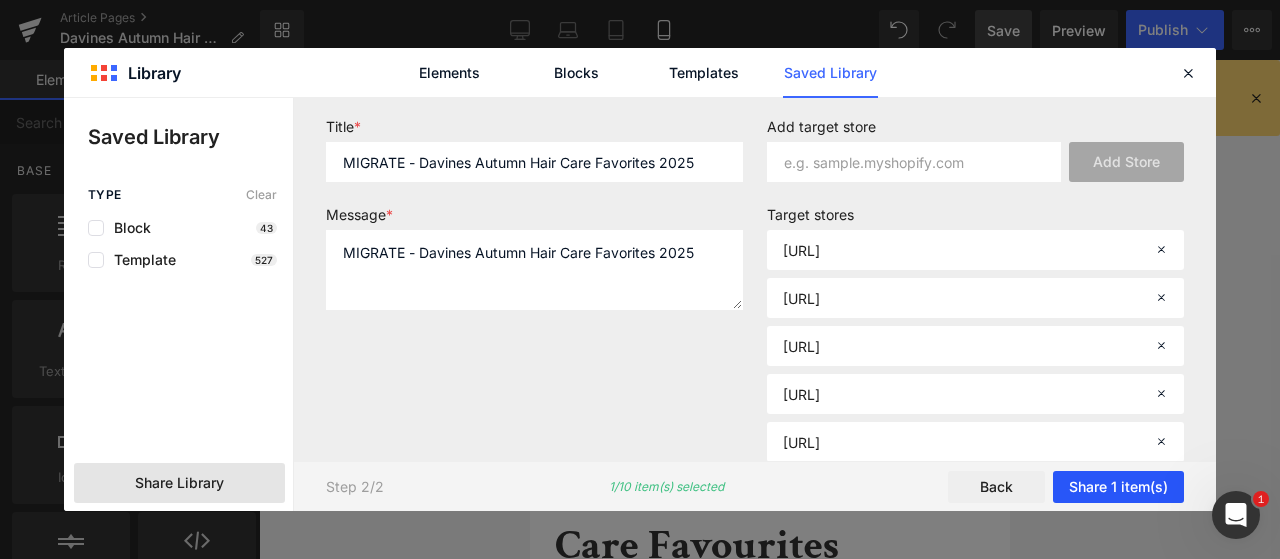 click on "Share 1 item(s)" at bounding box center (1118, 487) 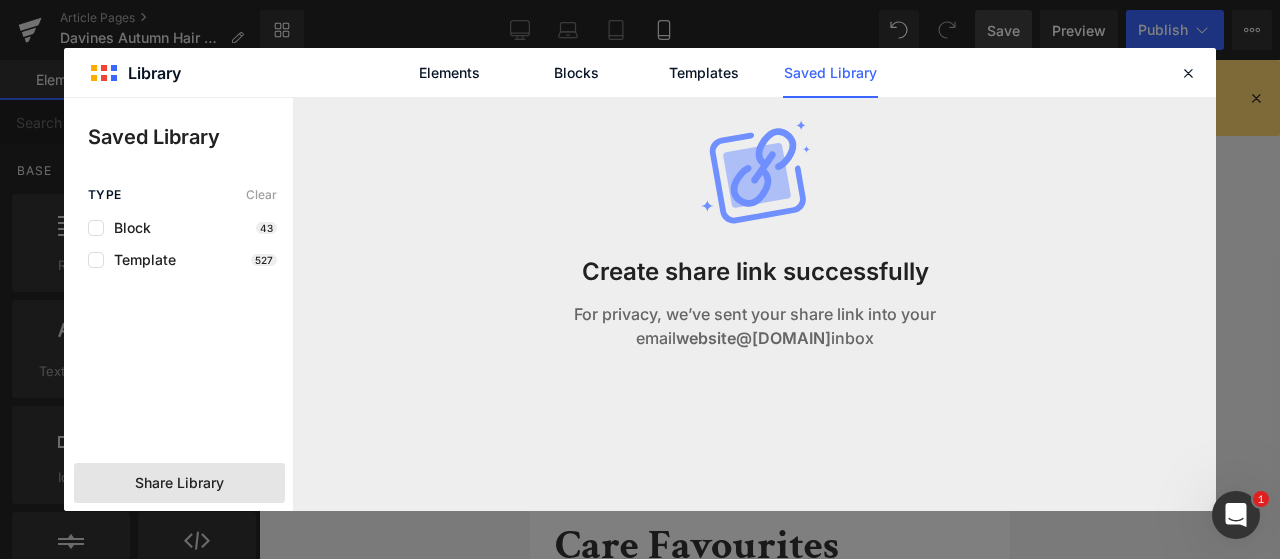scroll, scrollTop: 0, scrollLeft: 0, axis: both 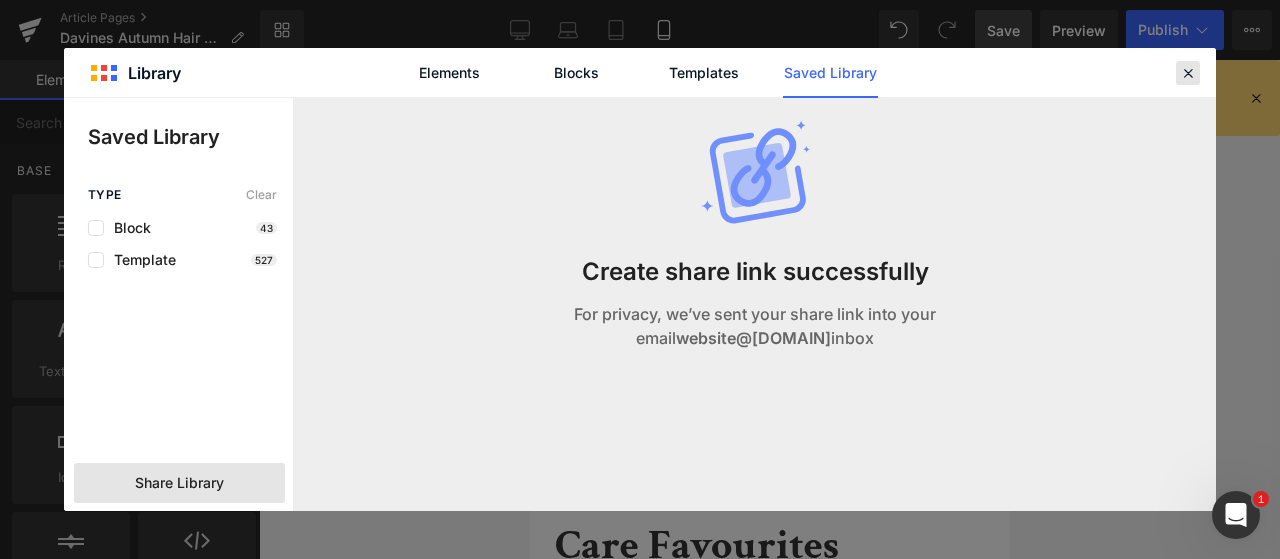 click 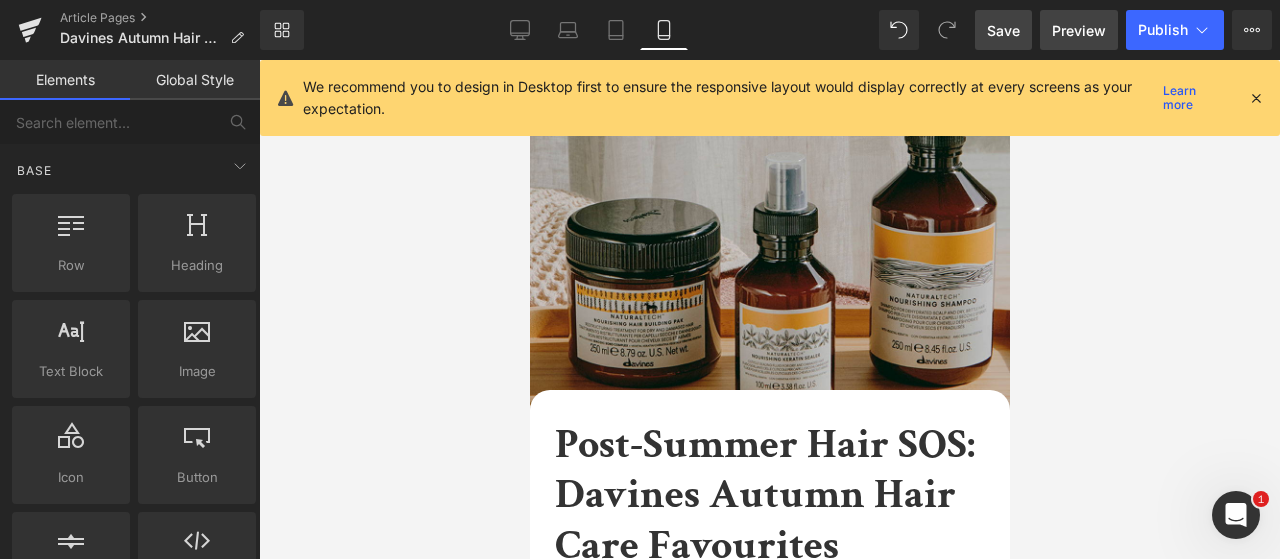 click on "Preview" at bounding box center [1079, 30] 